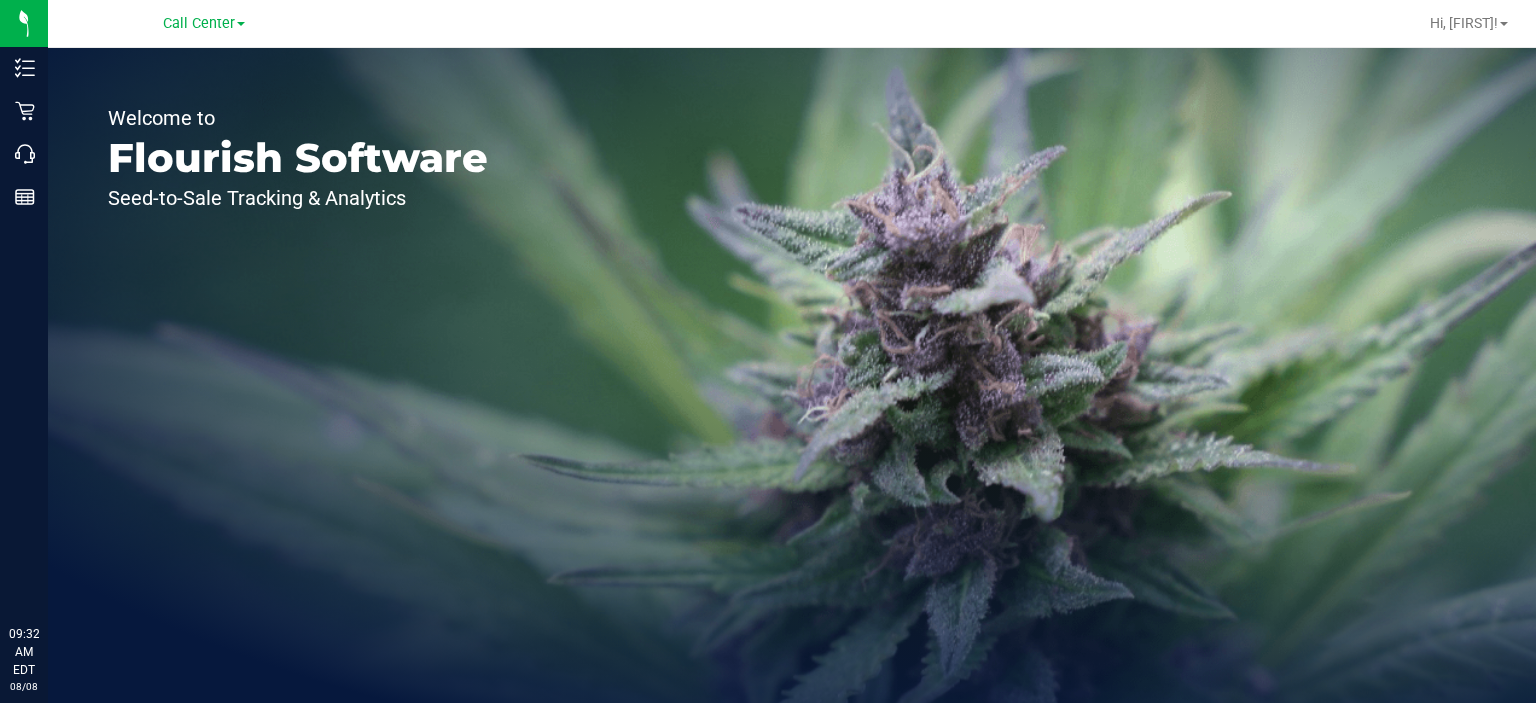 scroll, scrollTop: 0, scrollLeft: 0, axis: both 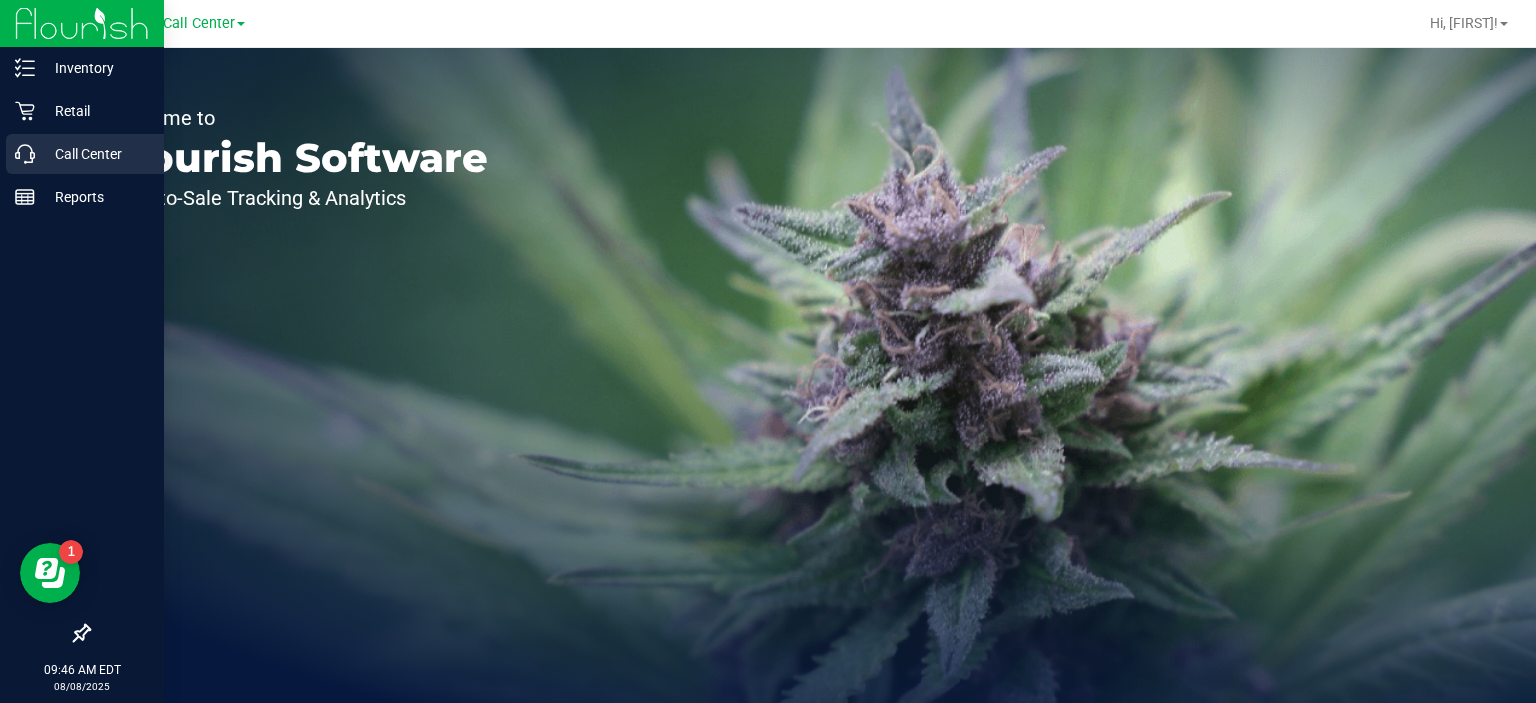 click 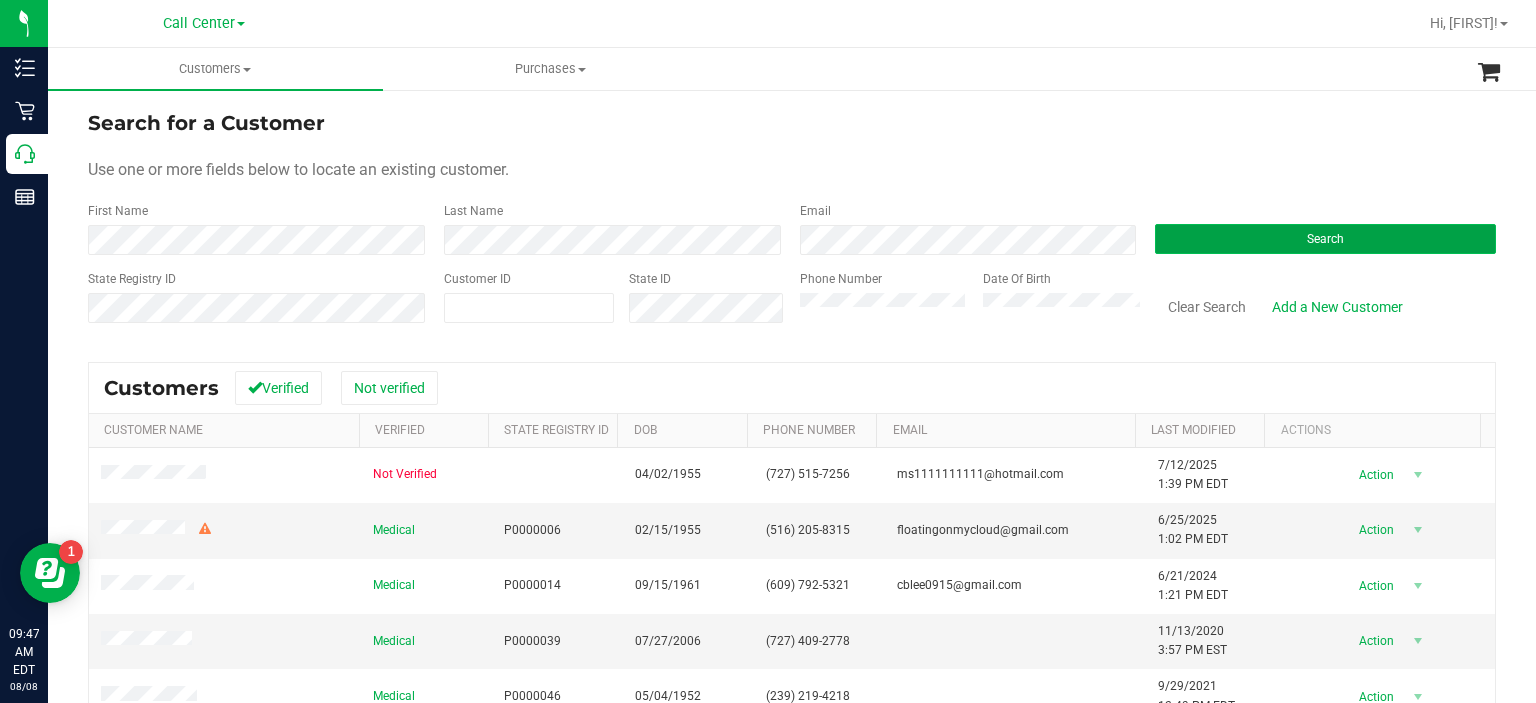 click on "Search" at bounding box center [1325, 239] 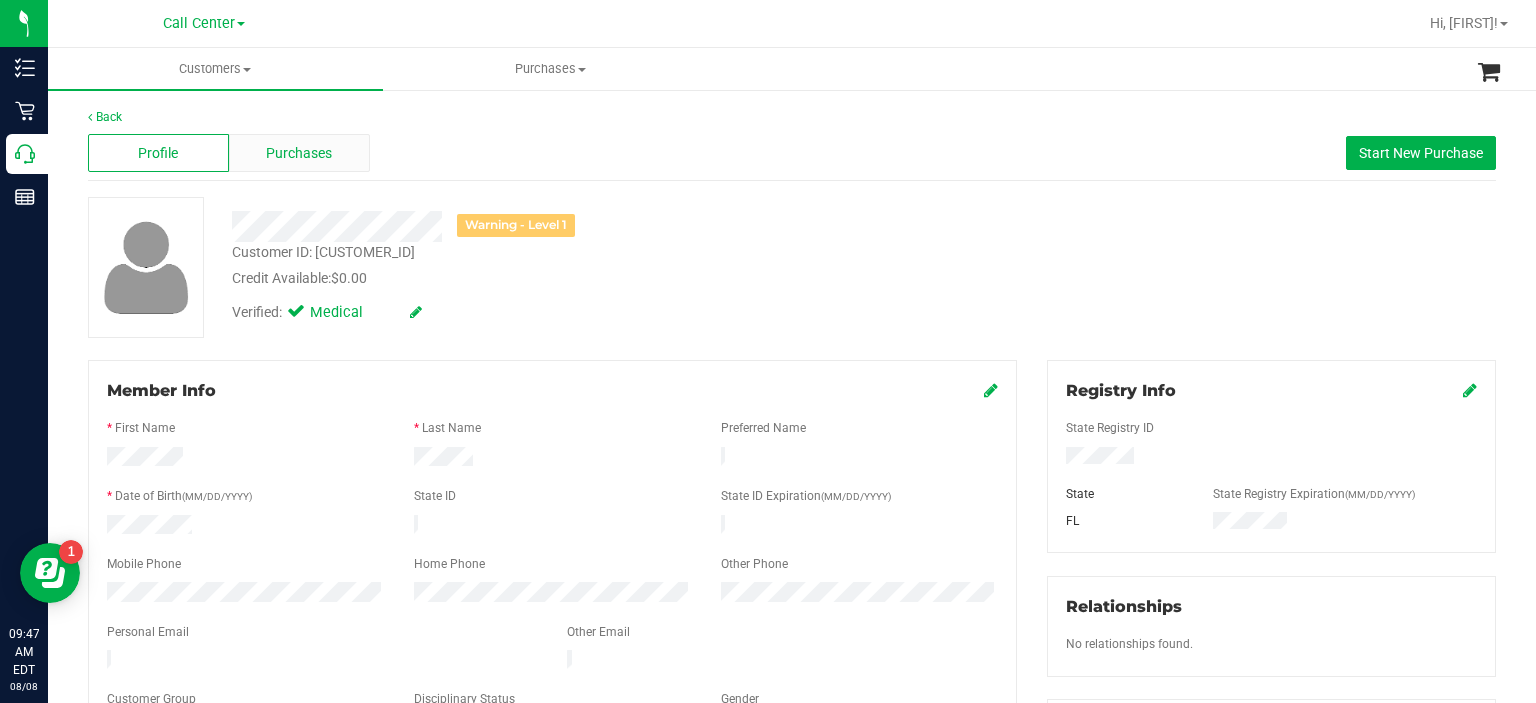 click on "Purchases" at bounding box center [299, 153] 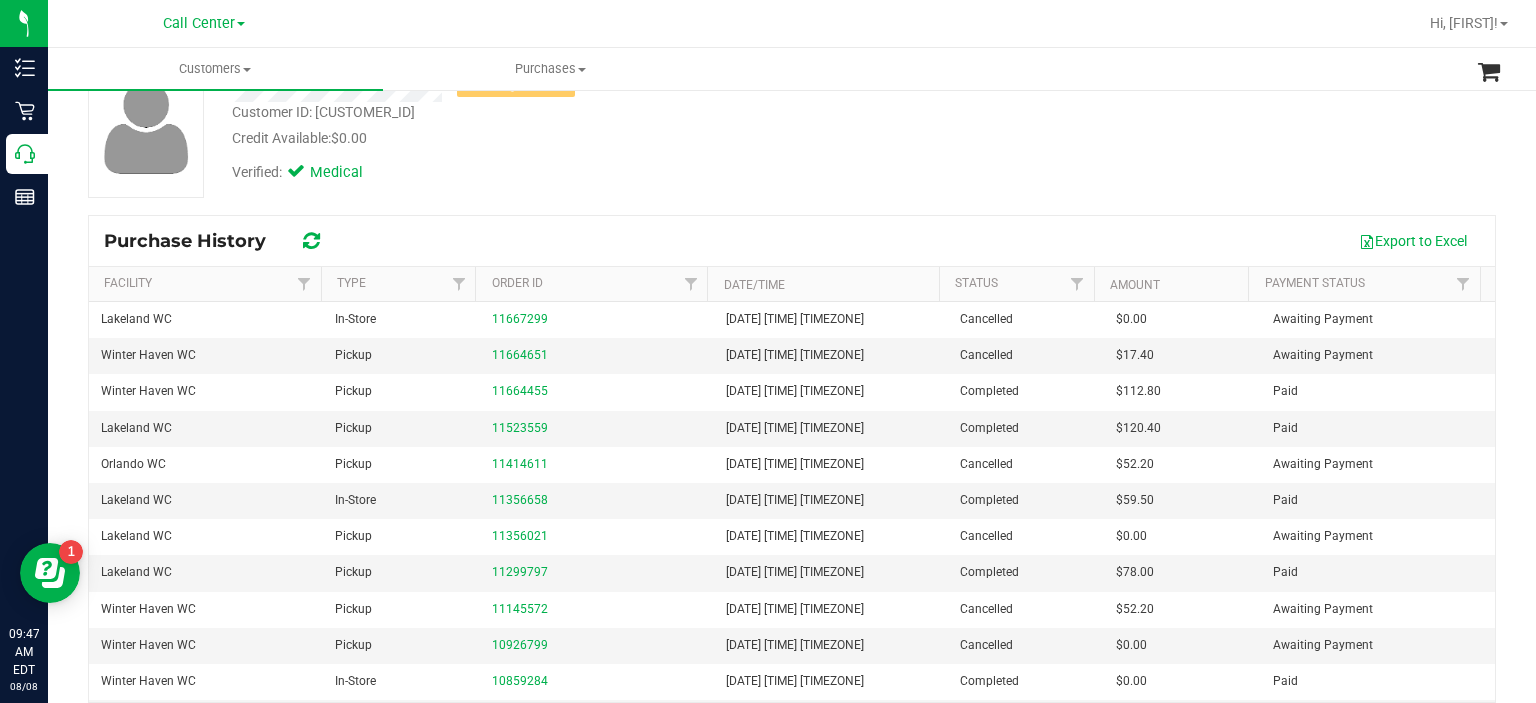 scroll, scrollTop: 152, scrollLeft: 0, axis: vertical 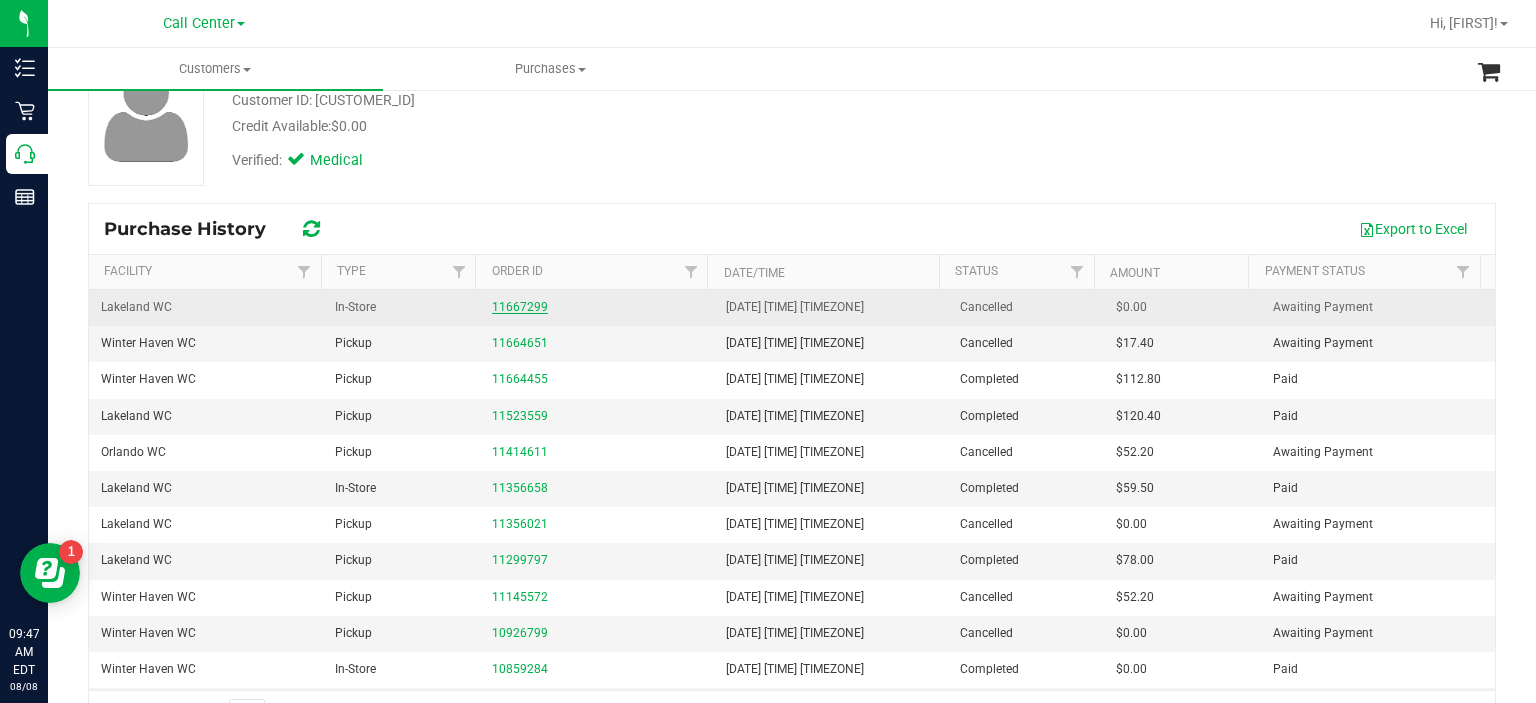 click on "11667299" at bounding box center (520, 307) 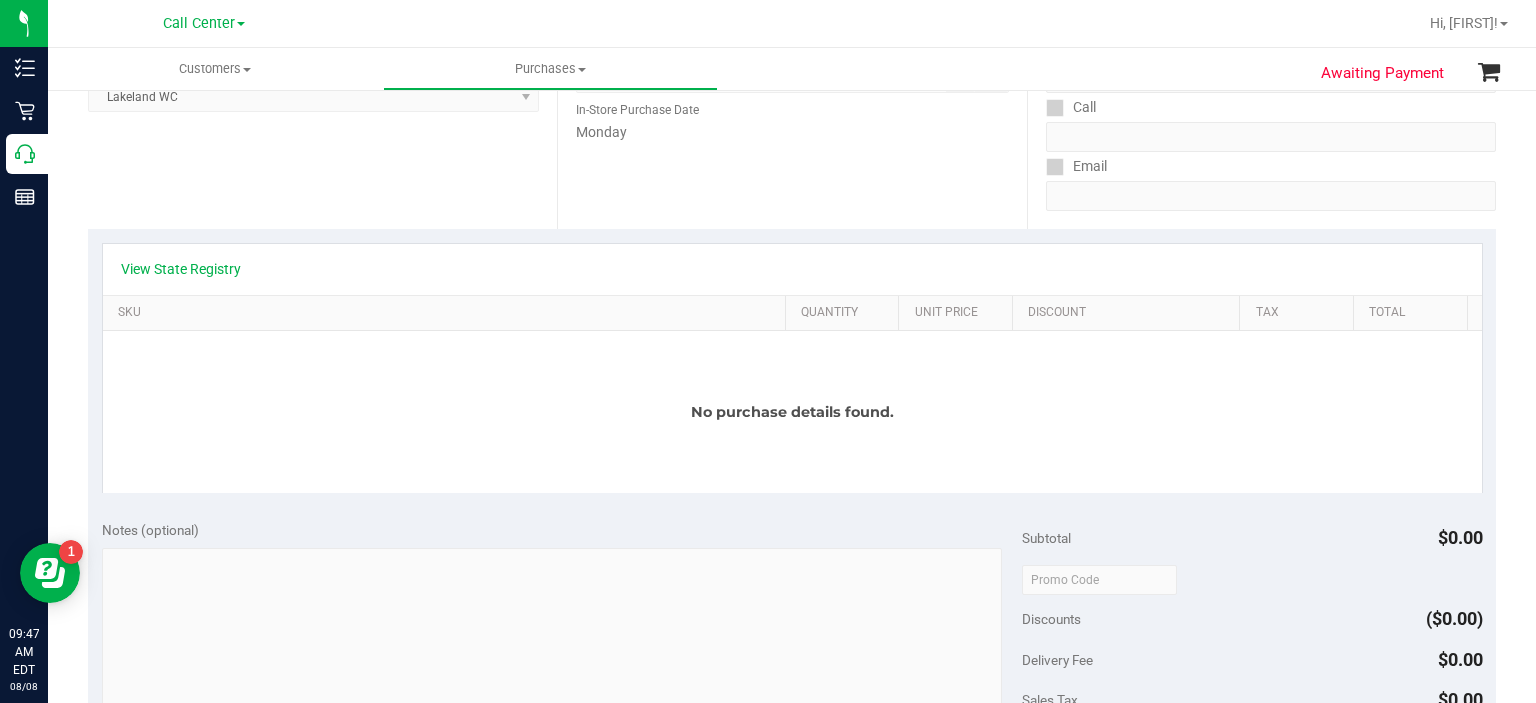 scroll, scrollTop: 311, scrollLeft: 0, axis: vertical 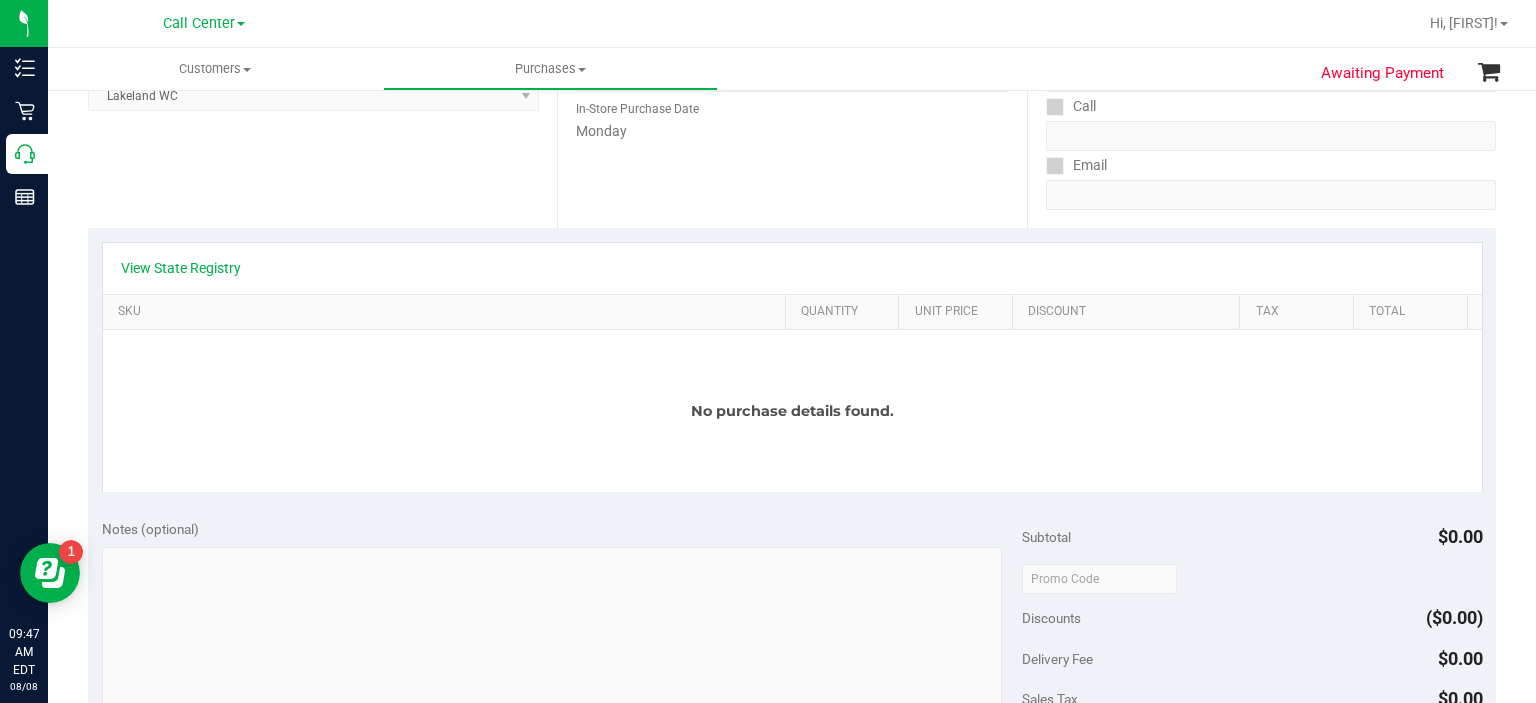 click on "View State Registry" at bounding box center (792, 268) 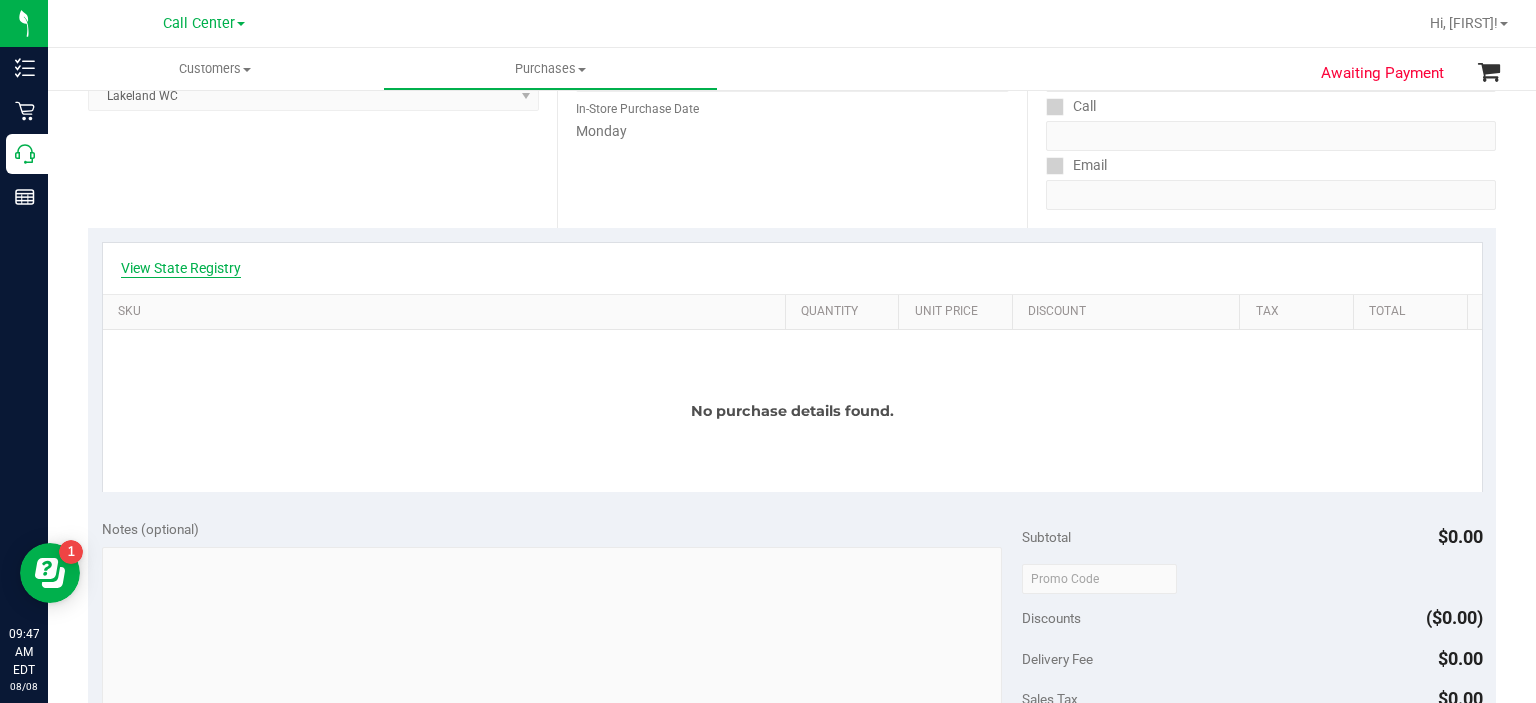 click on "View State Registry" at bounding box center (181, 268) 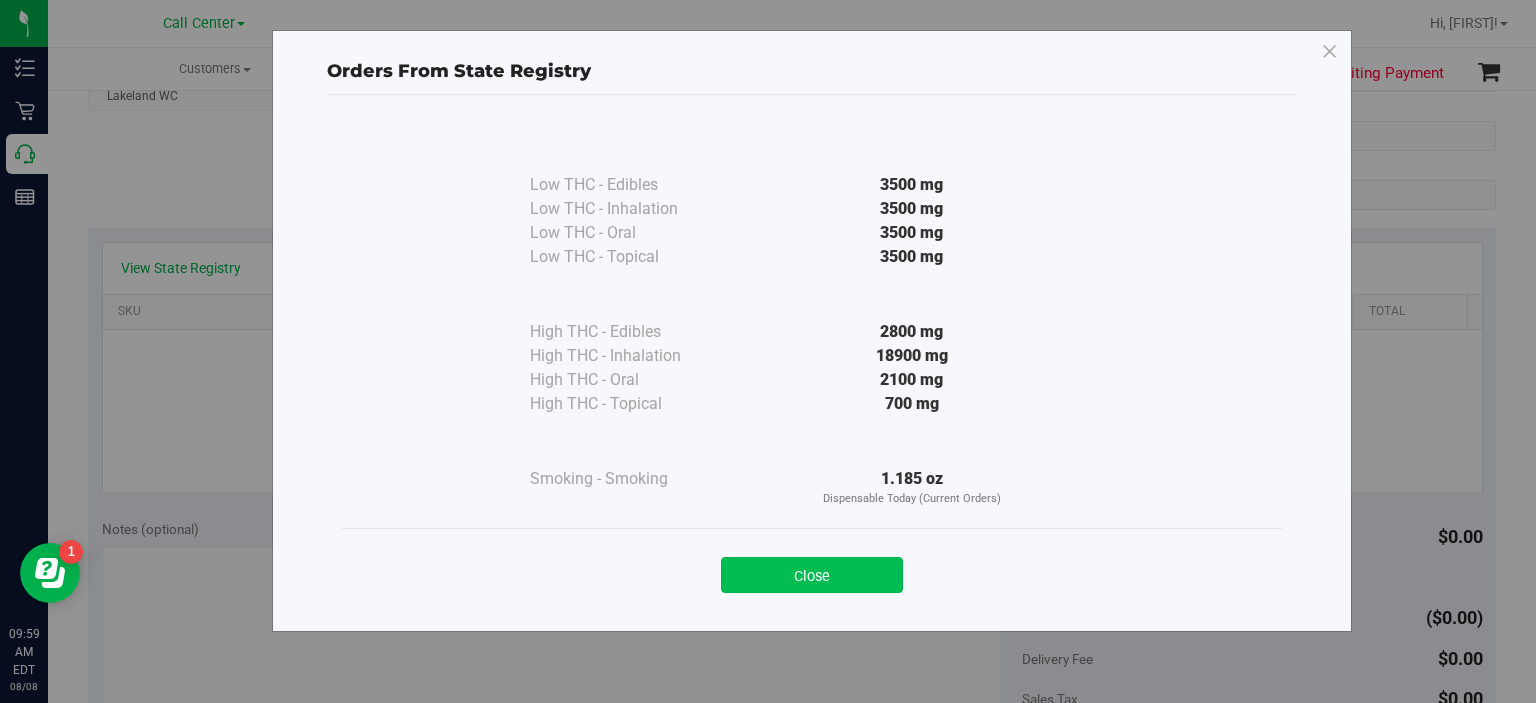 click on "Close" at bounding box center [812, 575] 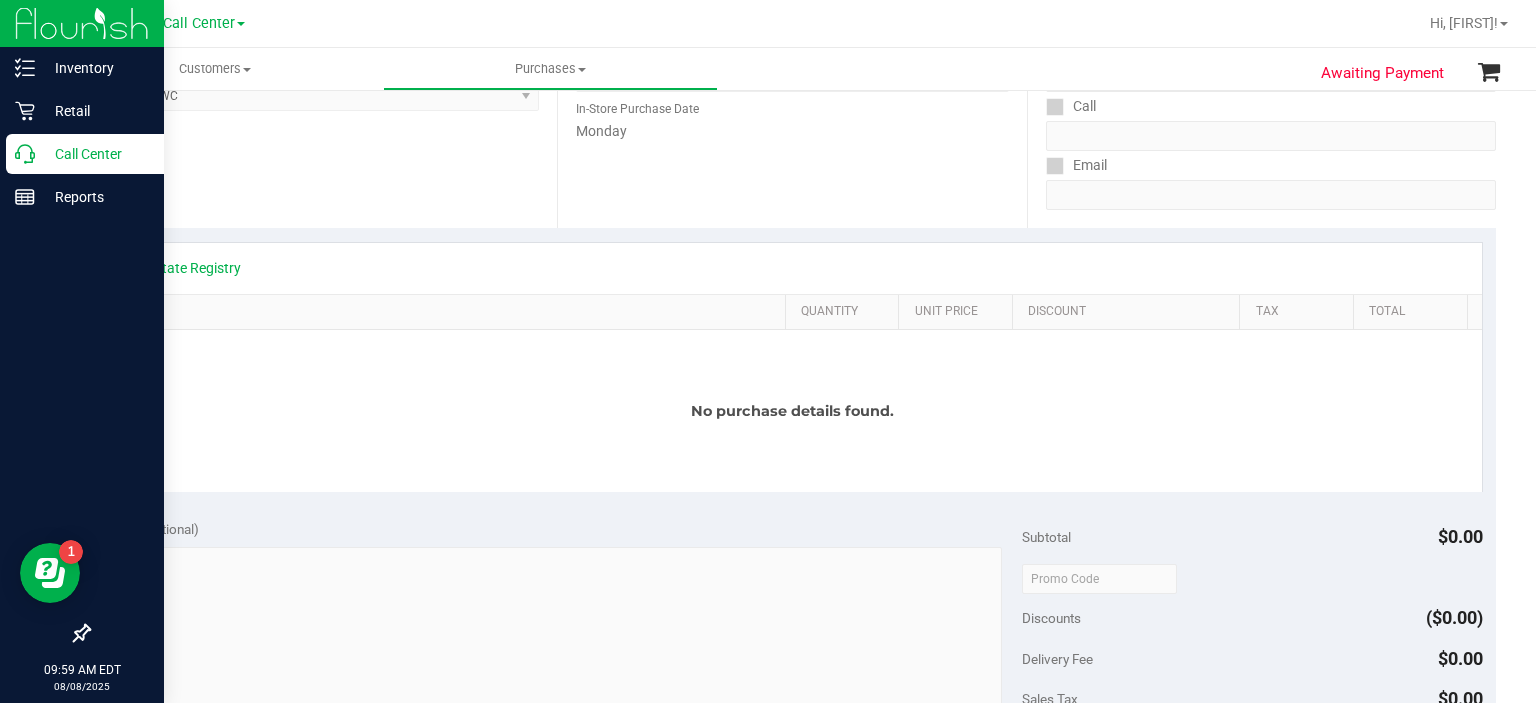 click 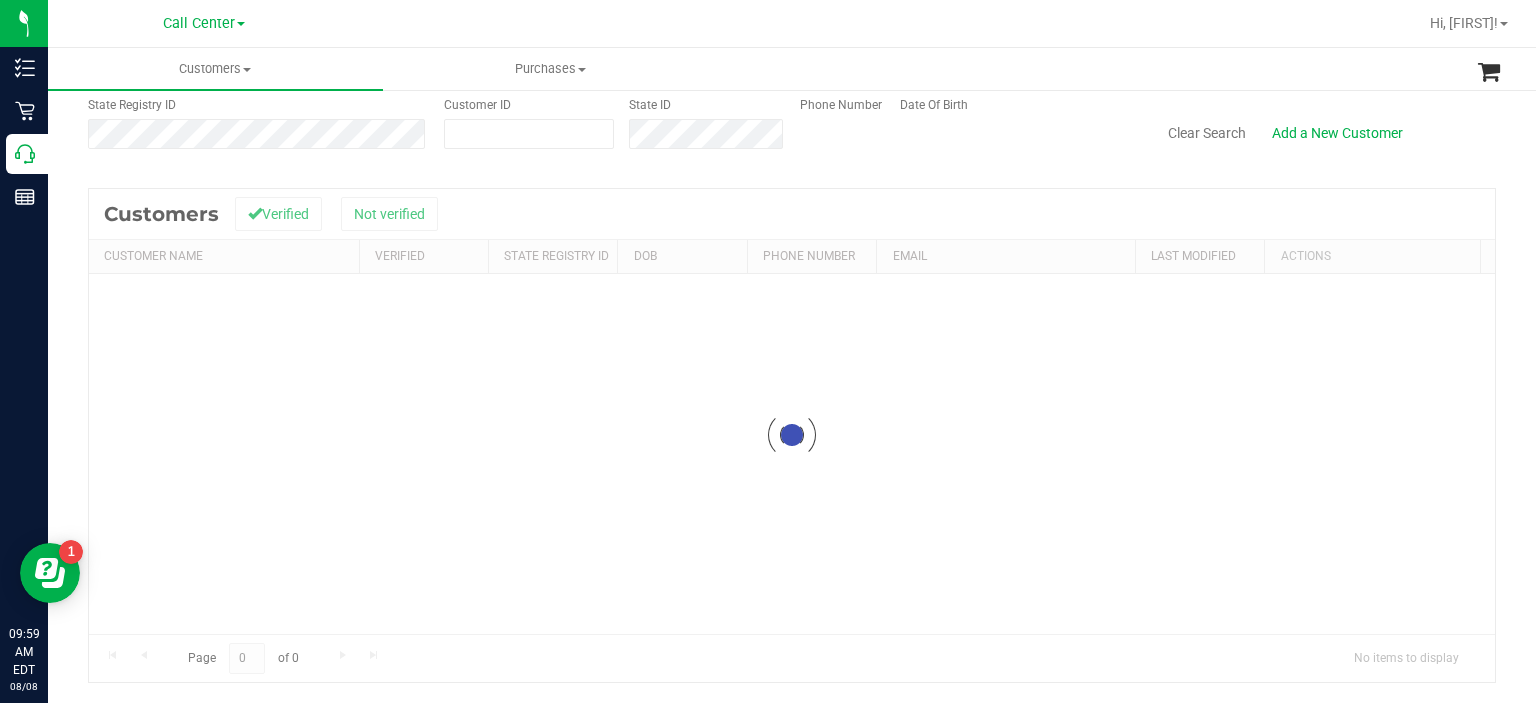 scroll, scrollTop: 0, scrollLeft: 0, axis: both 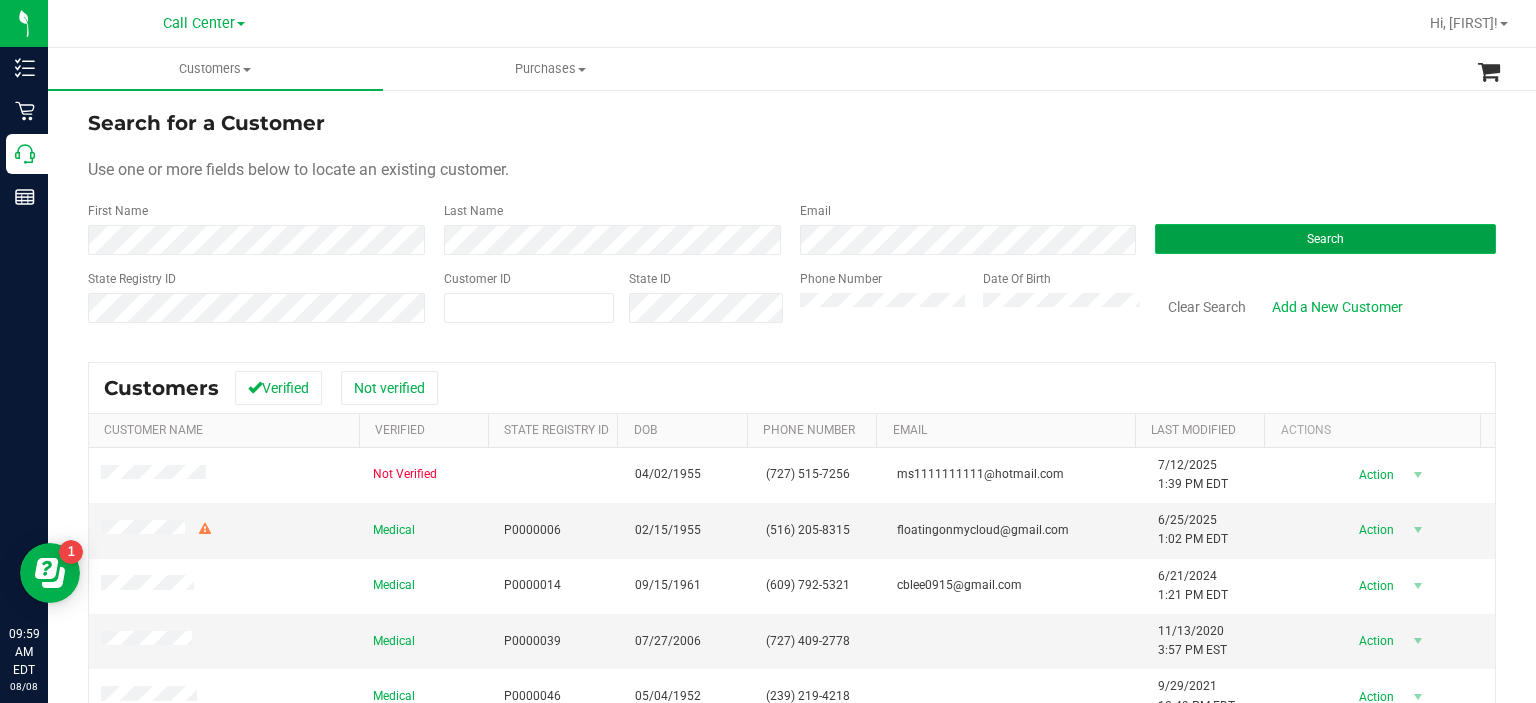click on "Search" at bounding box center [1325, 239] 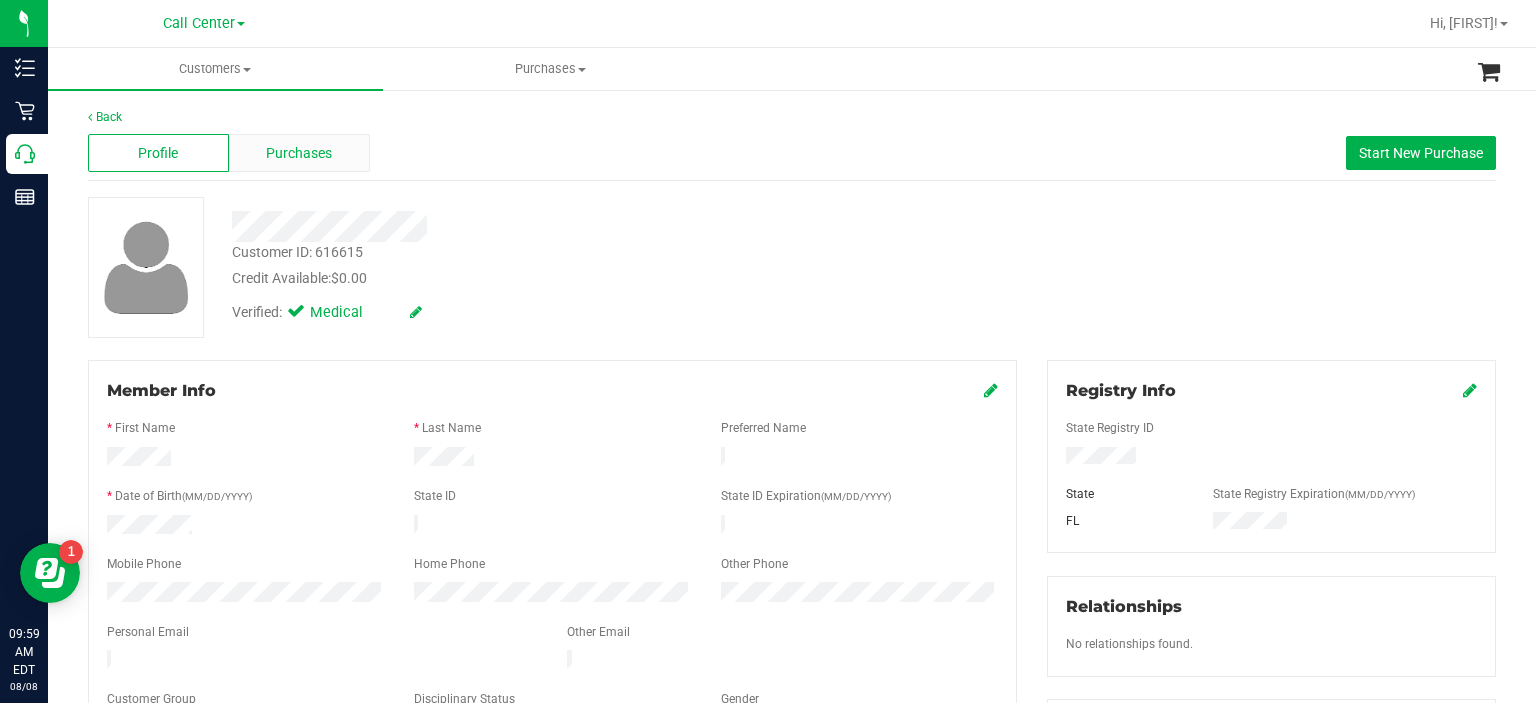 click on "Purchases" at bounding box center [299, 153] 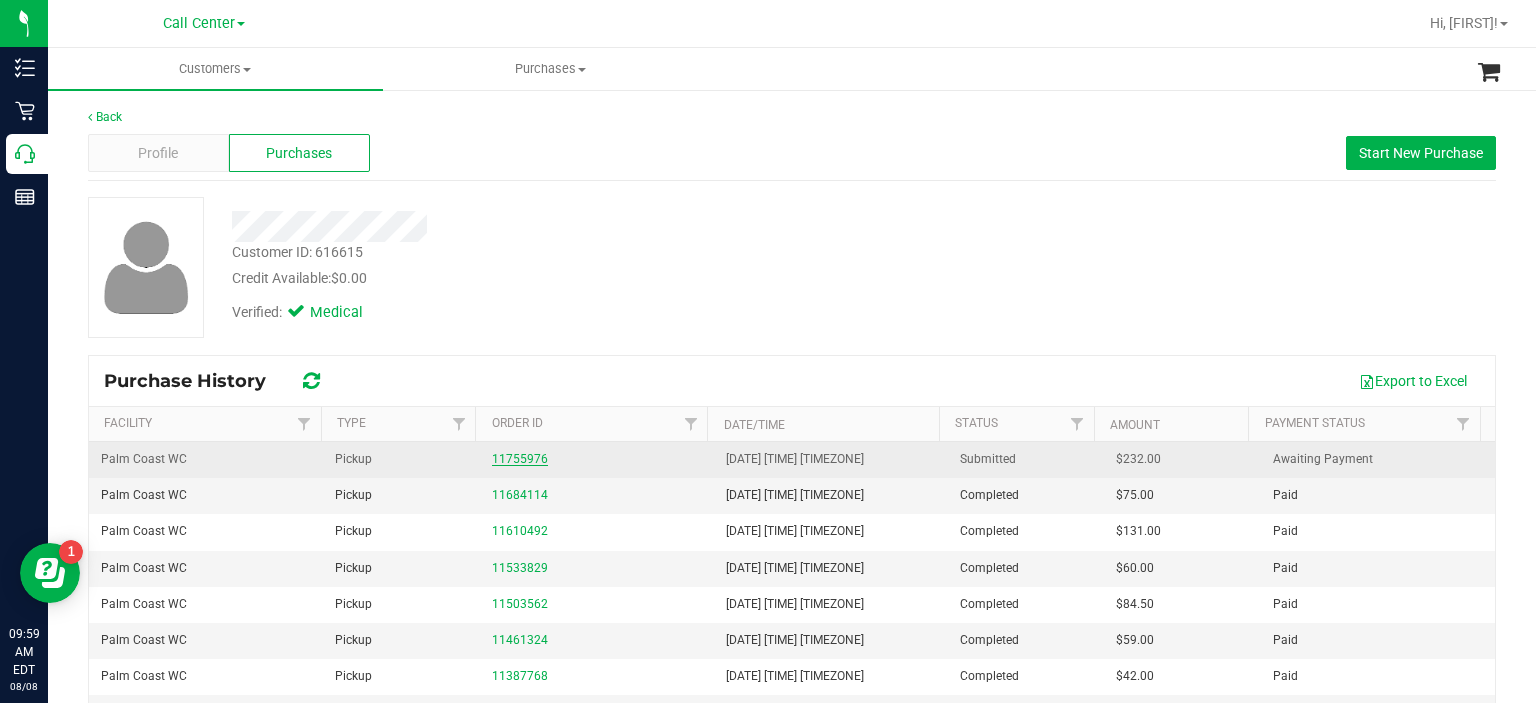 click on "11755976" at bounding box center [520, 459] 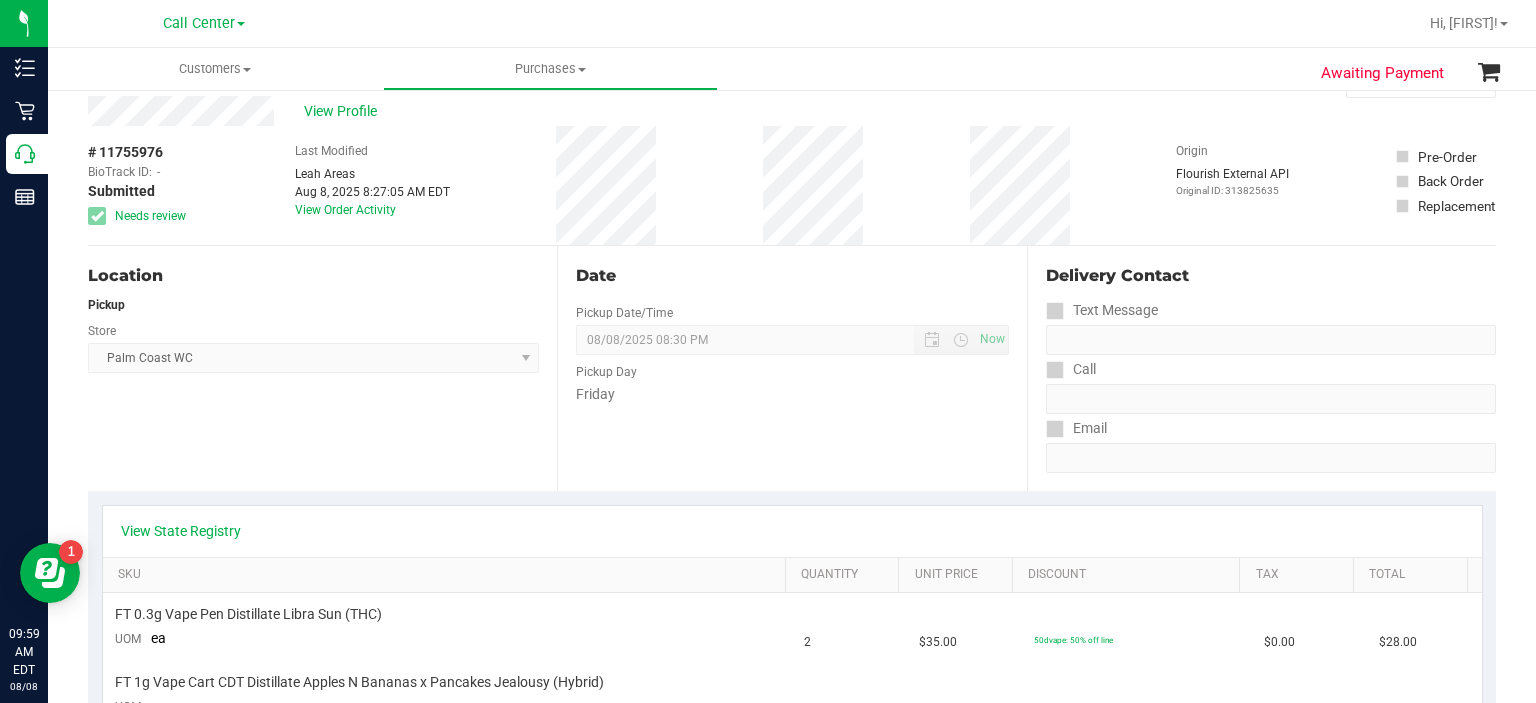 scroll, scrollTop: 54, scrollLeft: 0, axis: vertical 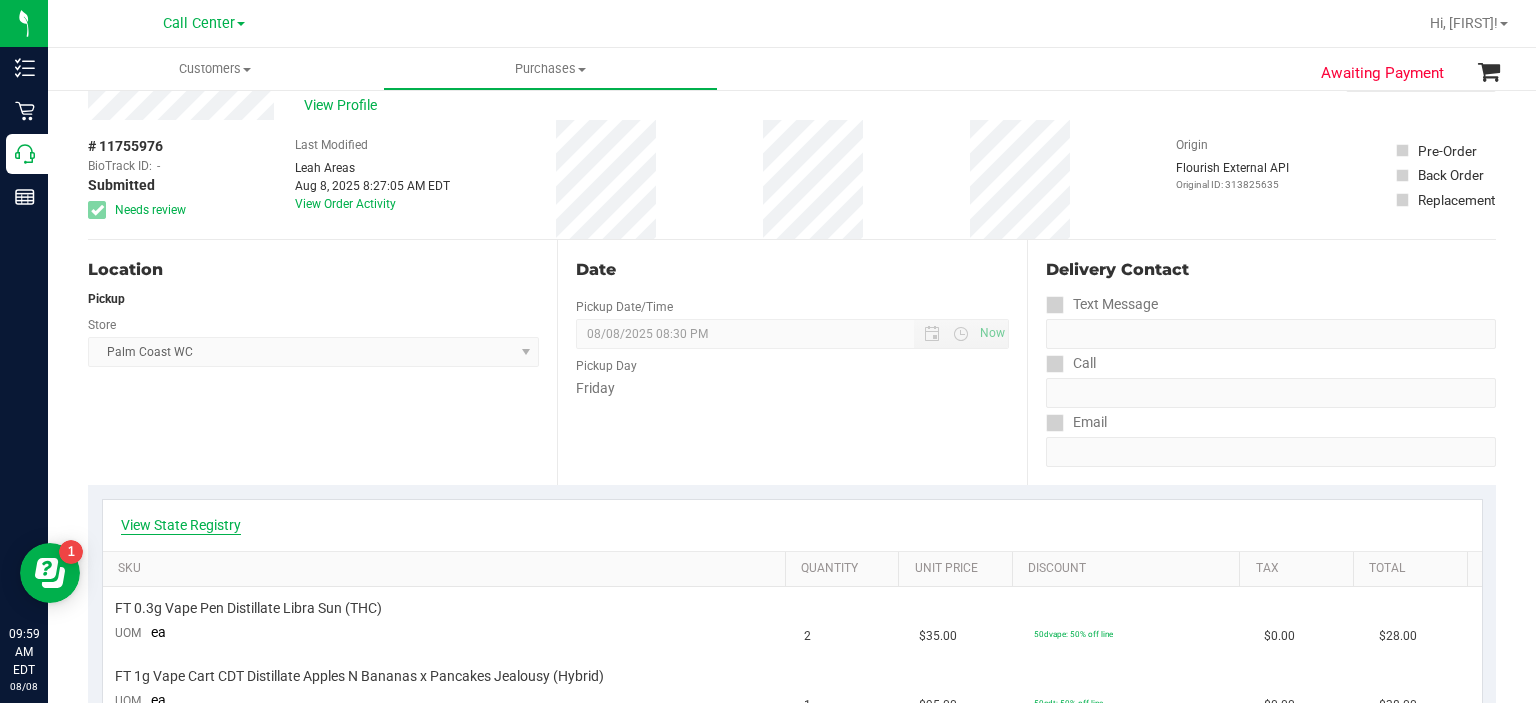 click on "View State Registry" at bounding box center (181, 525) 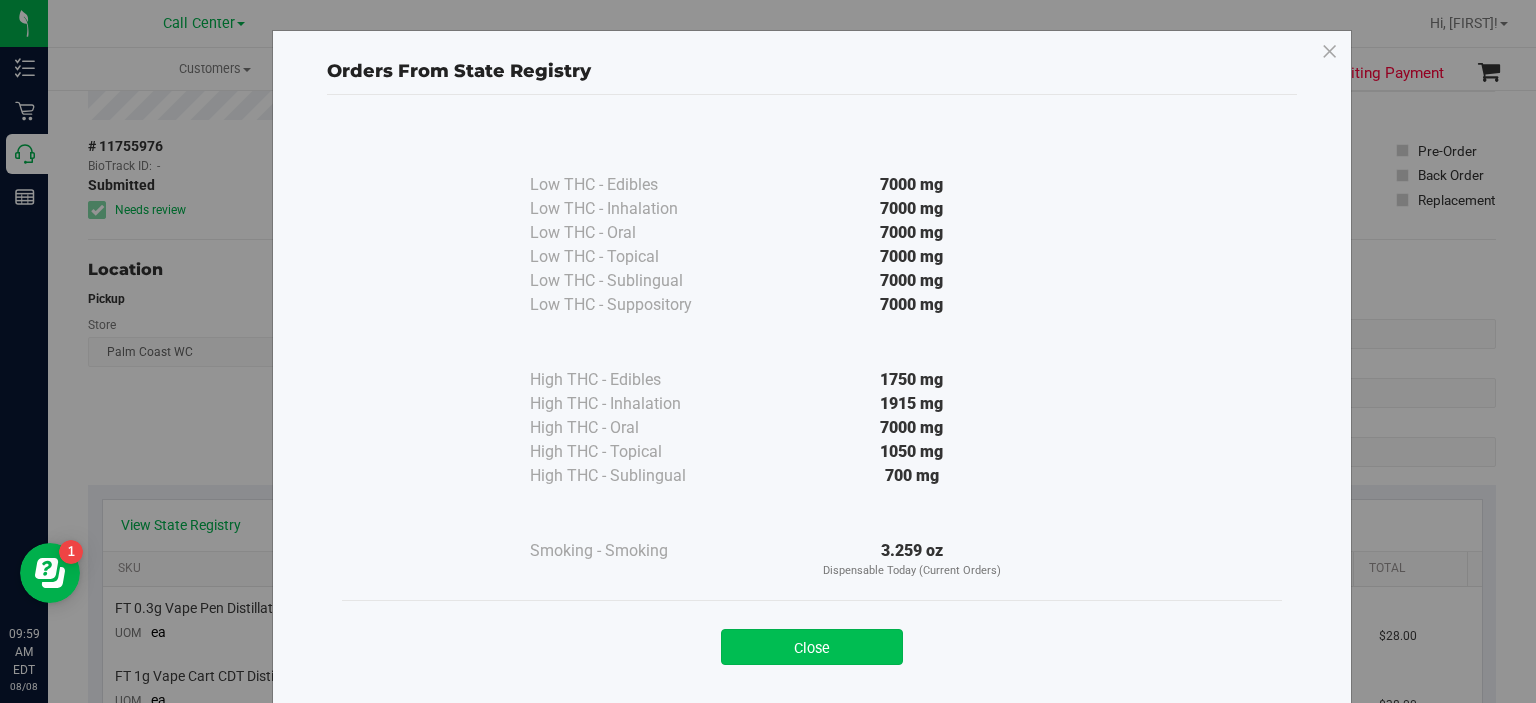 click on "Close" at bounding box center (812, 647) 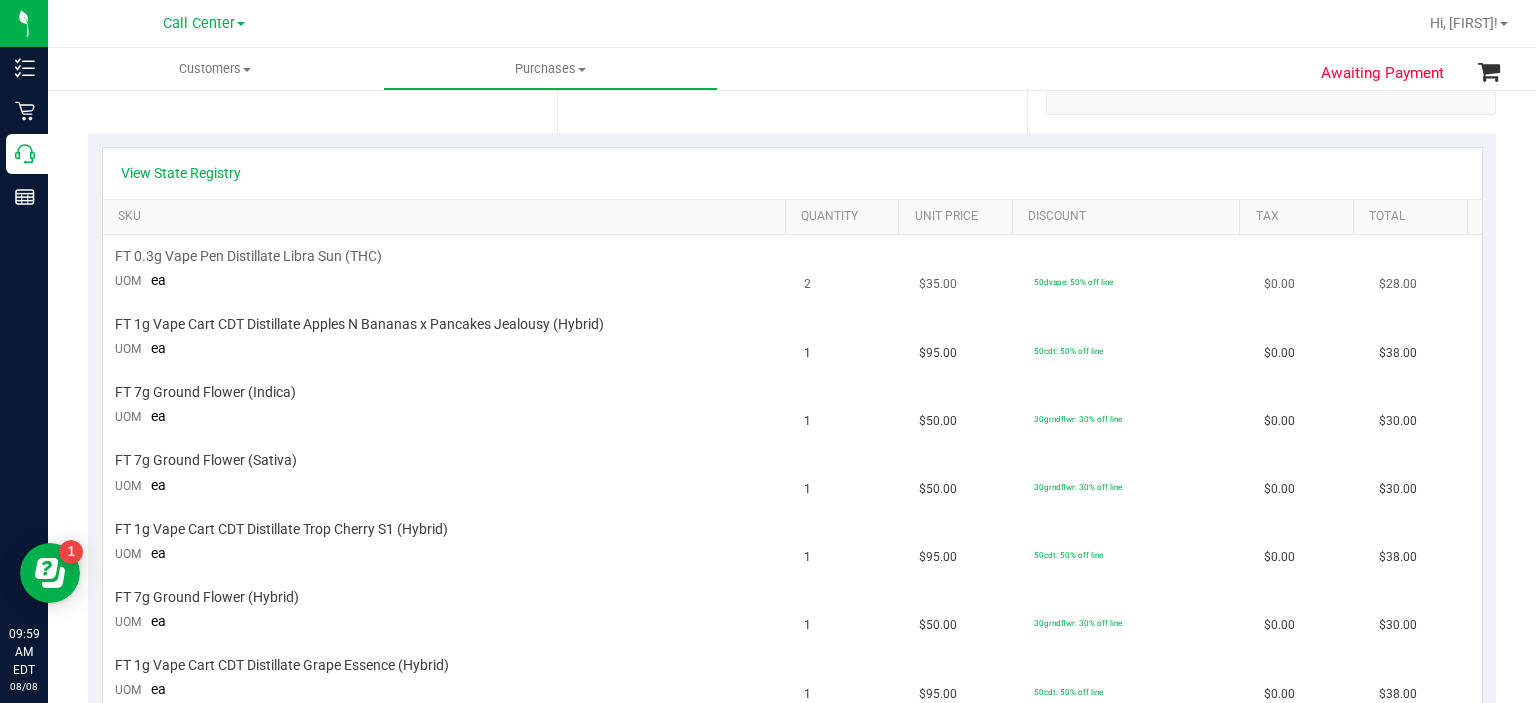 scroll, scrollTop: 407, scrollLeft: 0, axis: vertical 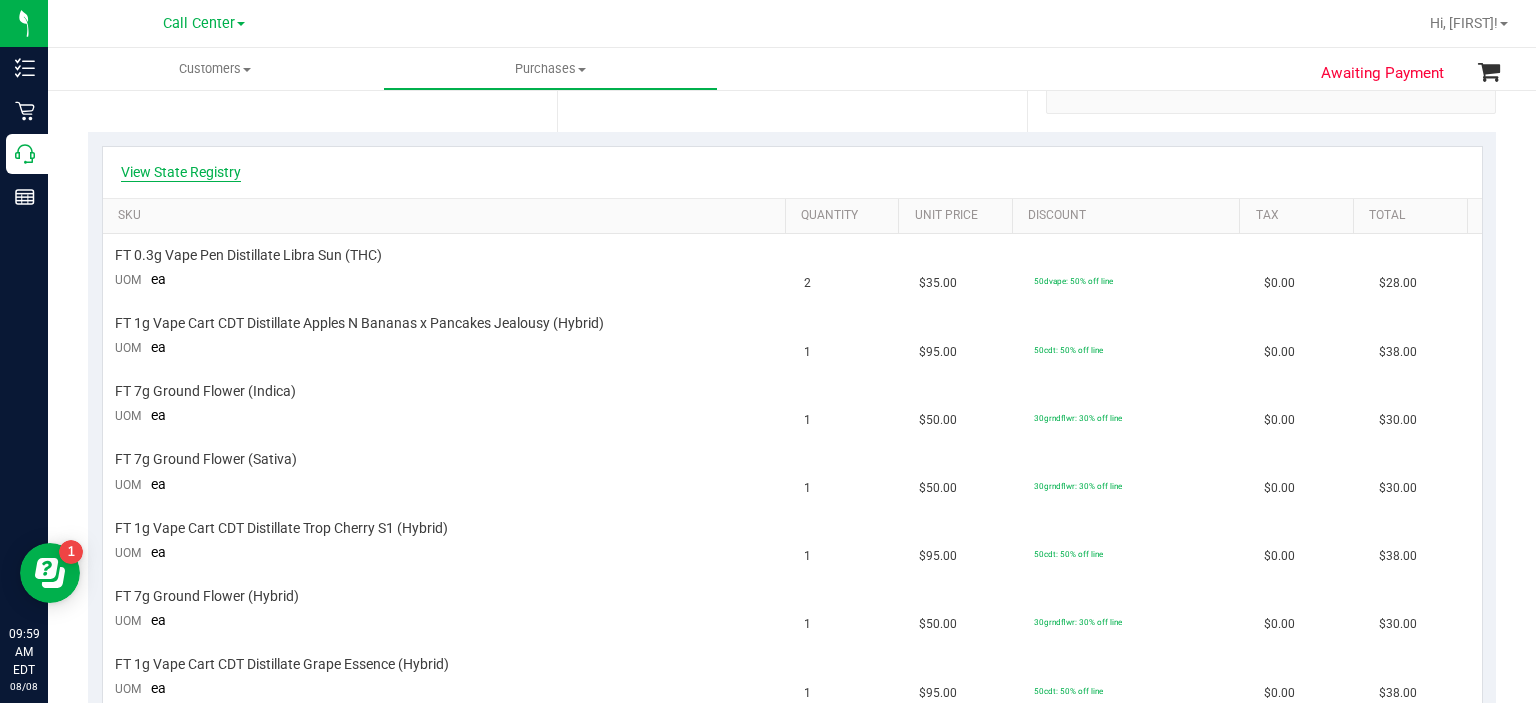 click on "View State Registry" at bounding box center [181, 172] 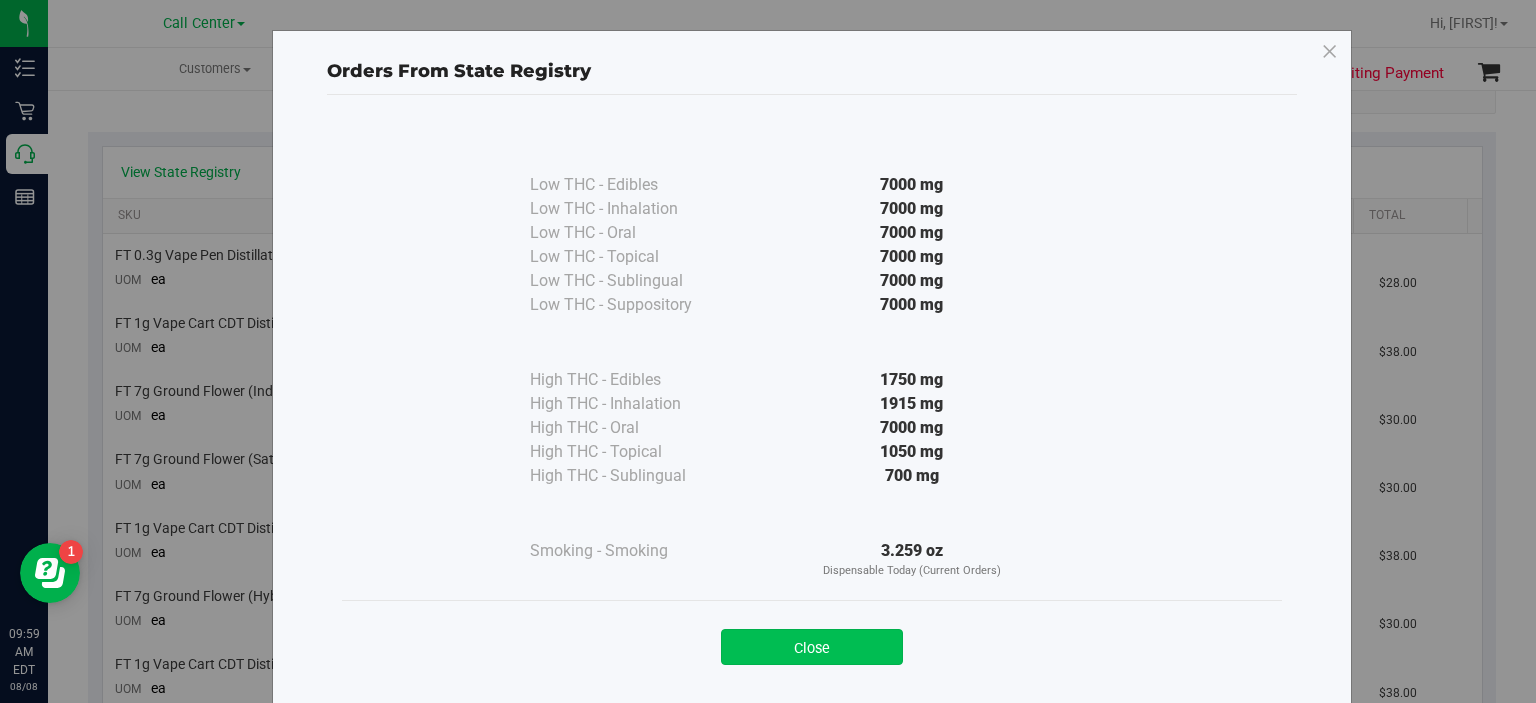 click on "Close" at bounding box center (812, 647) 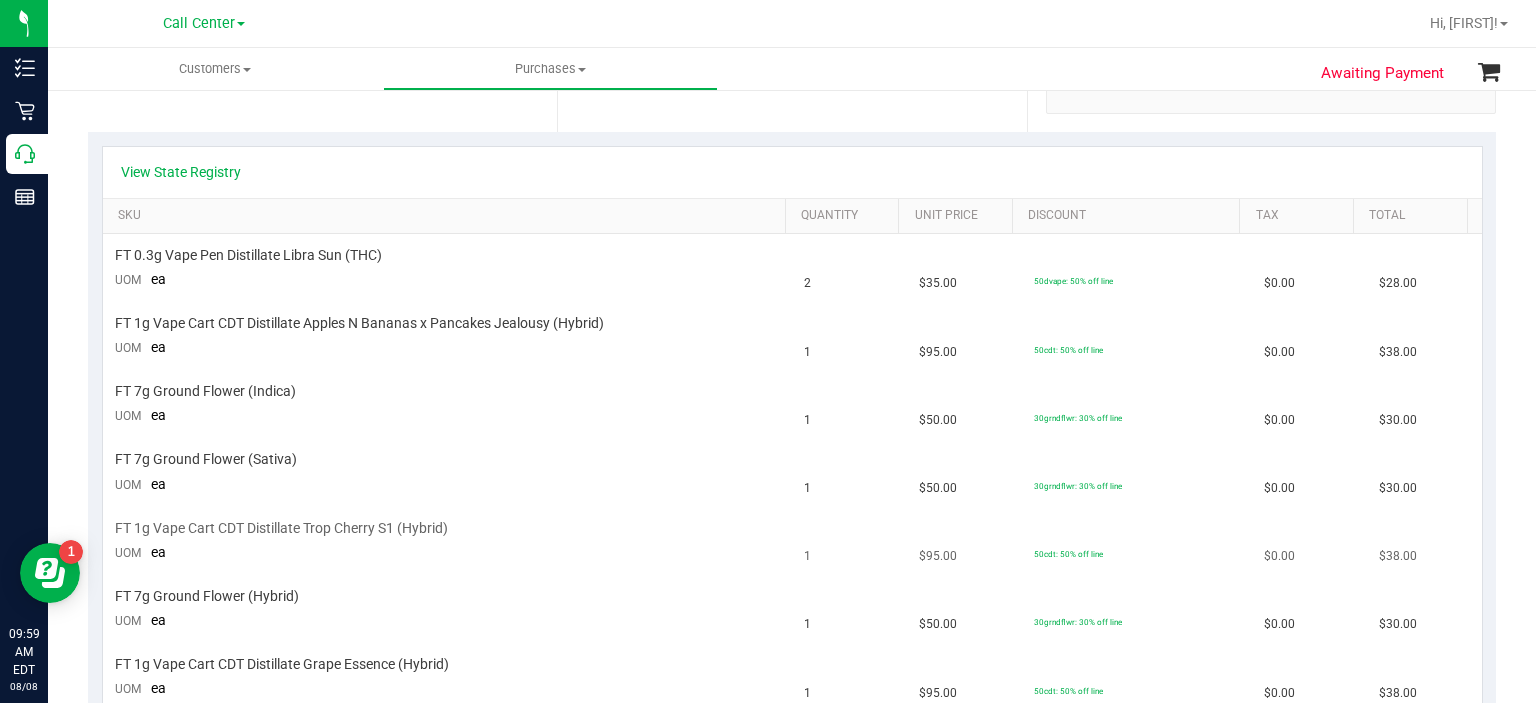 scroll, scrollTop: 450, scrollLeft: 0, axis: vertical 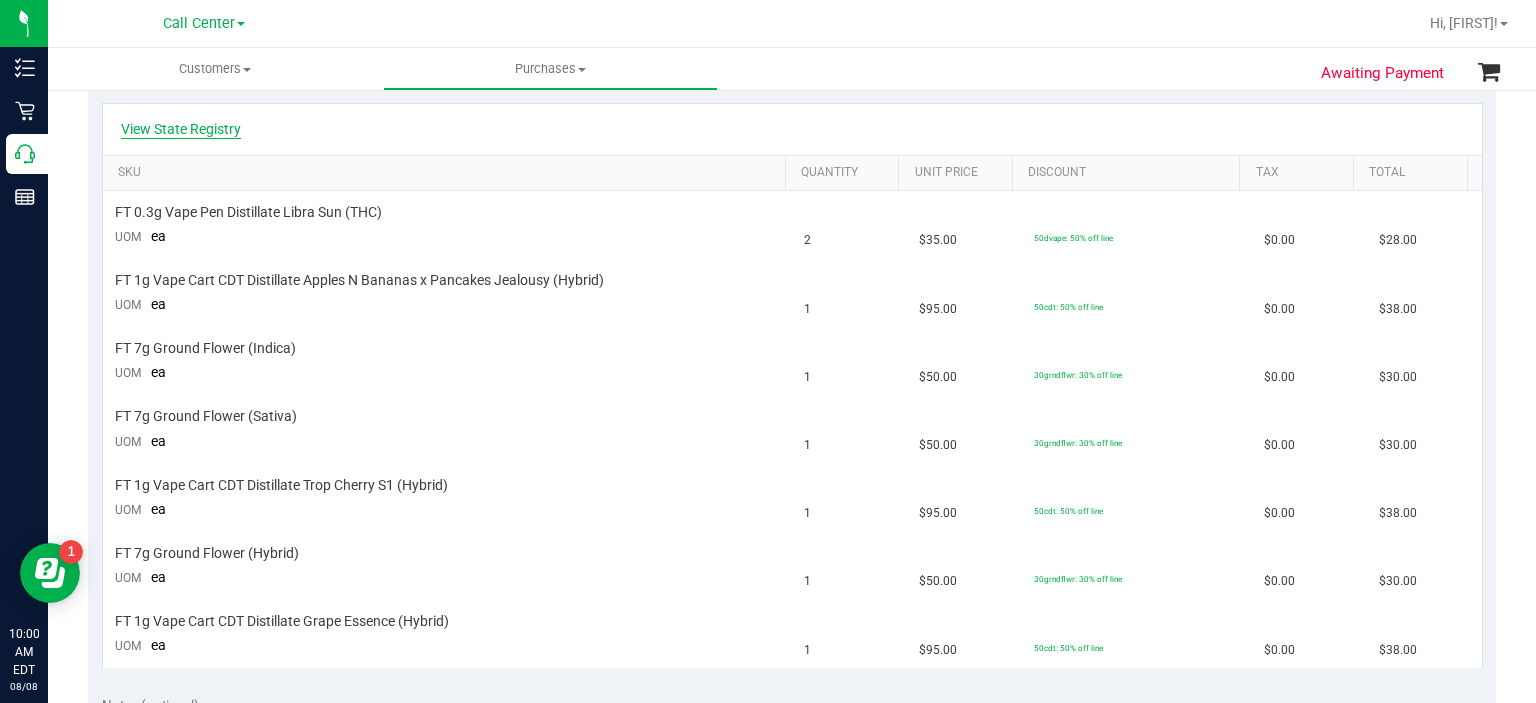 click on "View State Registry" at bounding box center [181, 129] 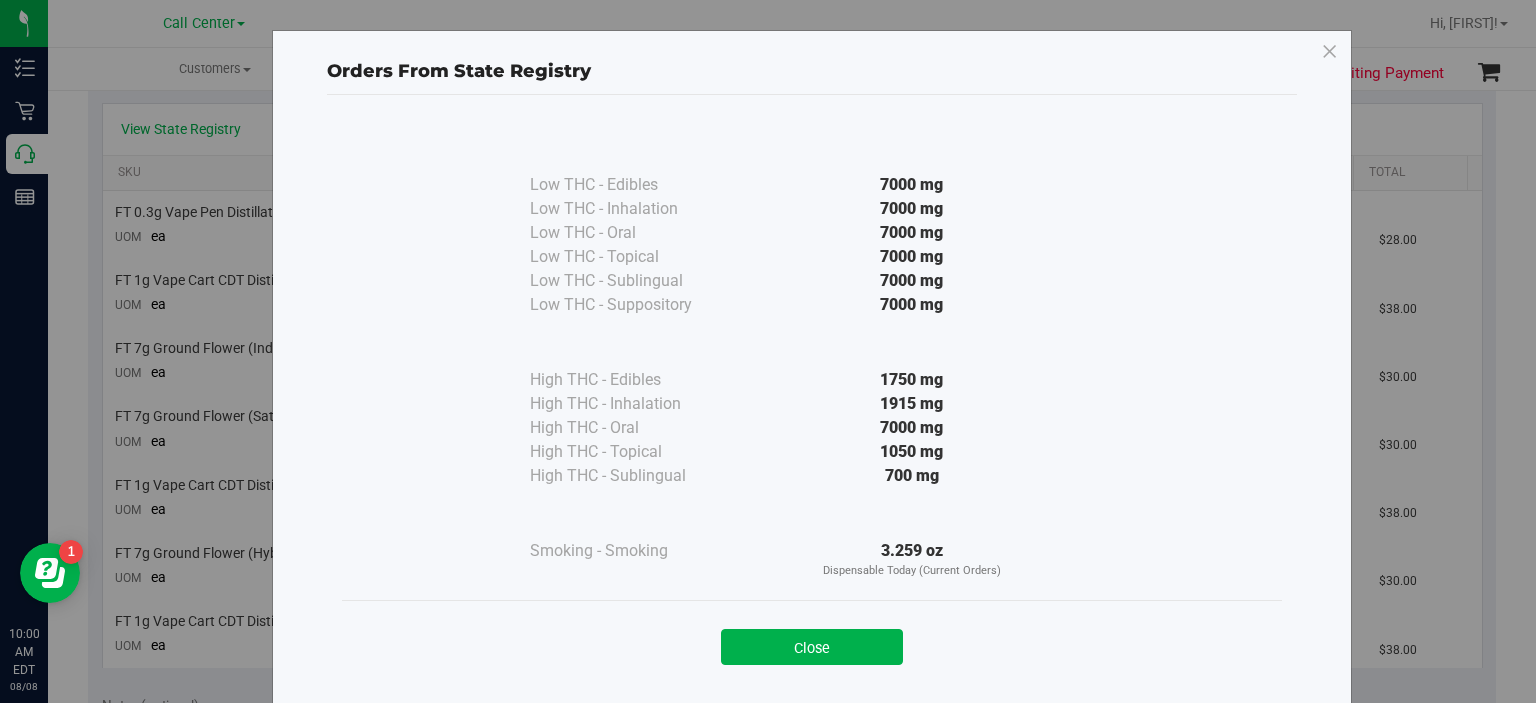 click on "Close" at bounding box center (812, 640) 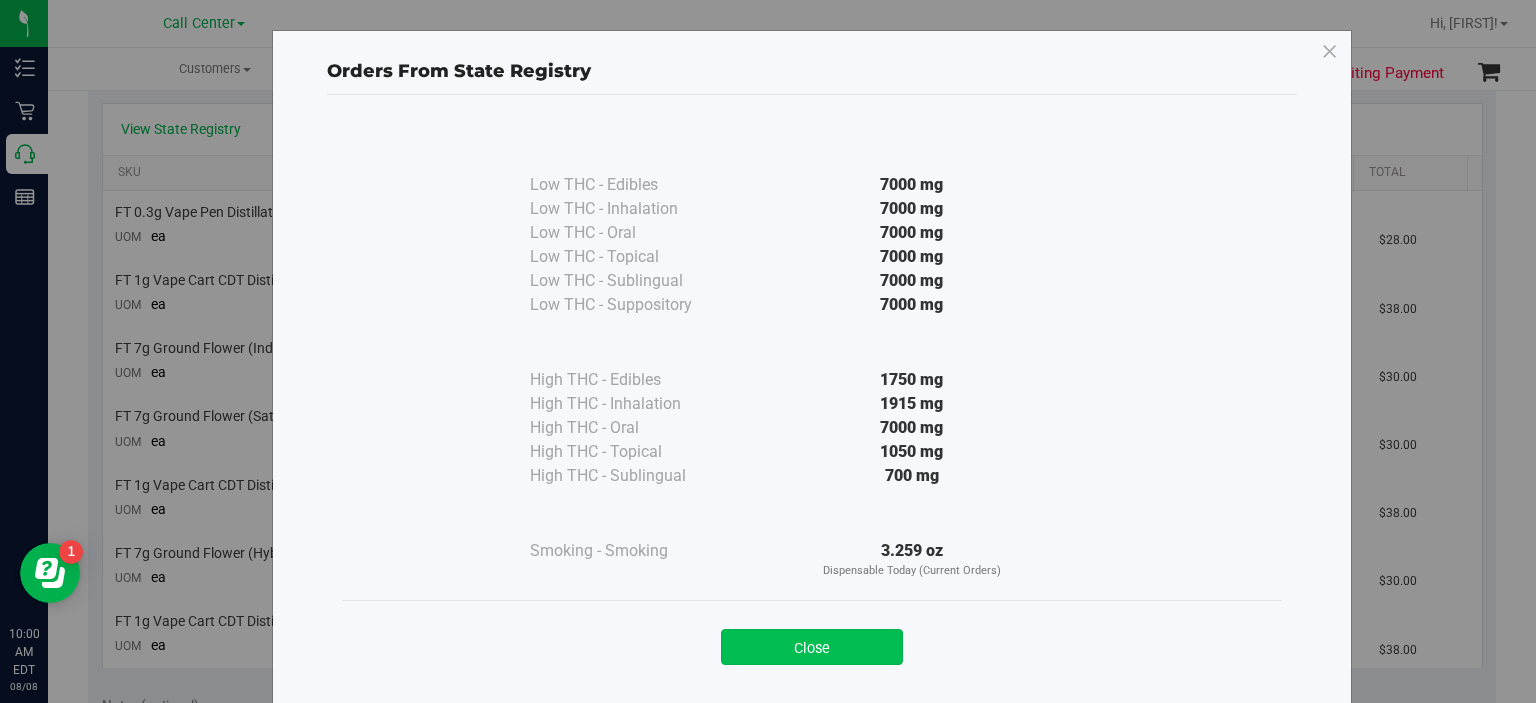 drag, startPoint x: 804, startPoint y: 666, endPoint x: 776, endPoint y: 661, distance: 28.442924 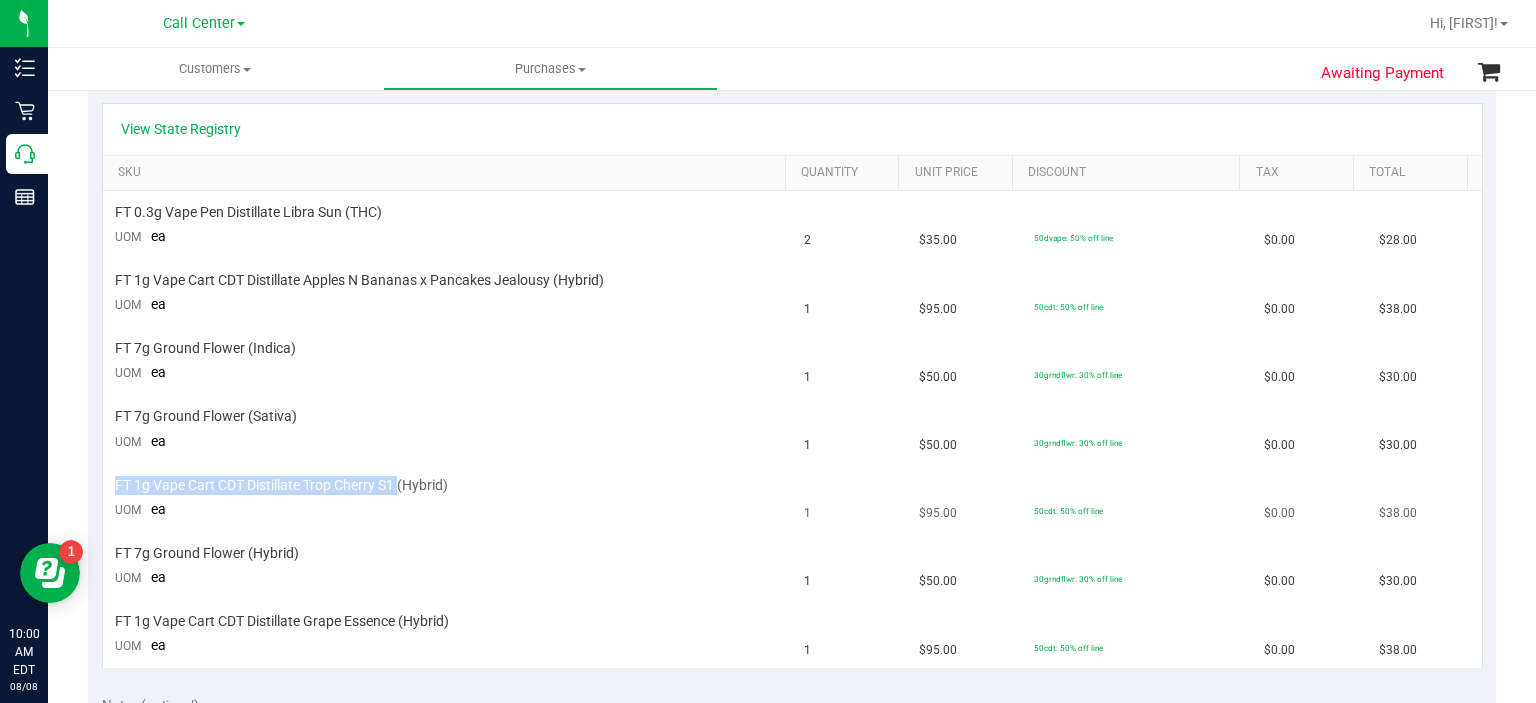 drag, startPoint x: 117, startPoint y: 486, endPoint x: 399, endPoint y: 487, distance: 282.00177 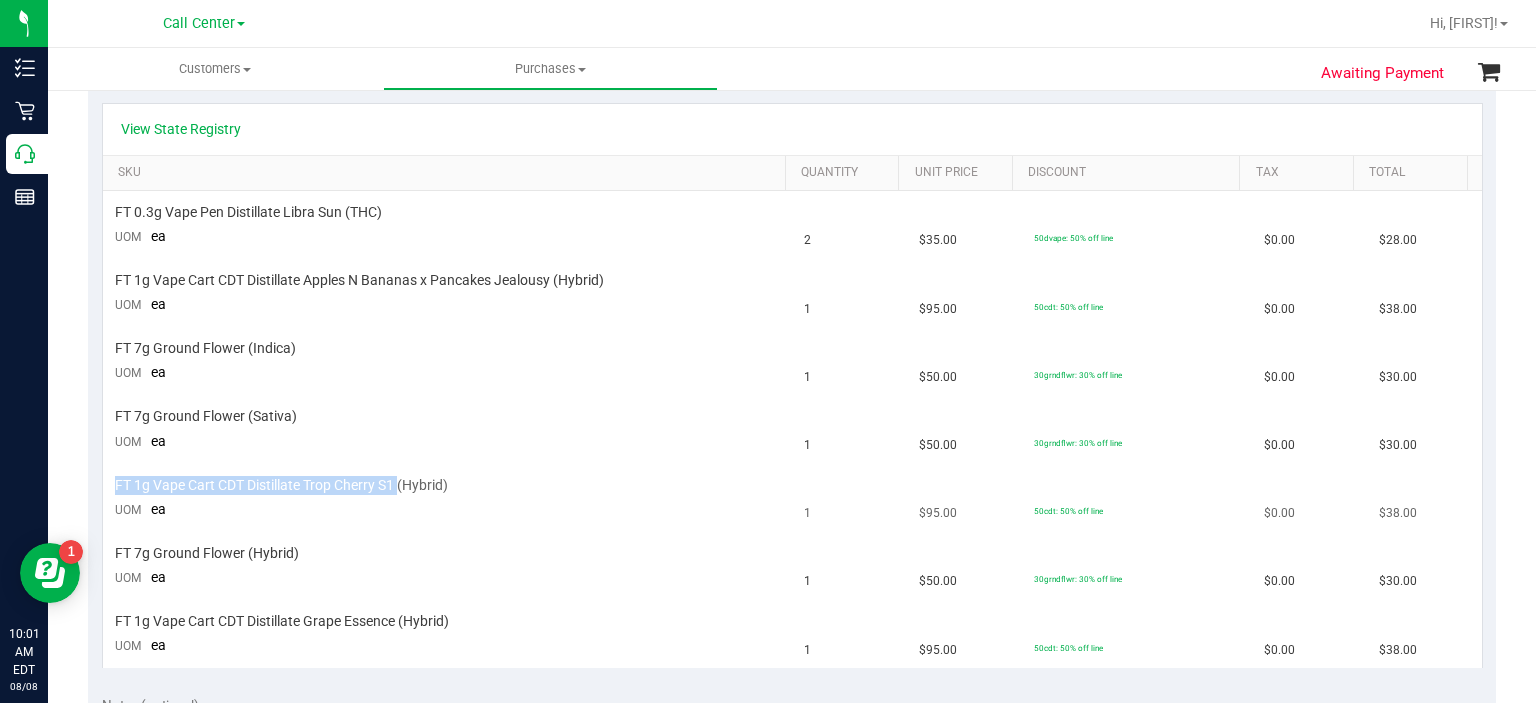 copy on "FT 1g Vape Cart CDT Distillate Trop Cherry S1" 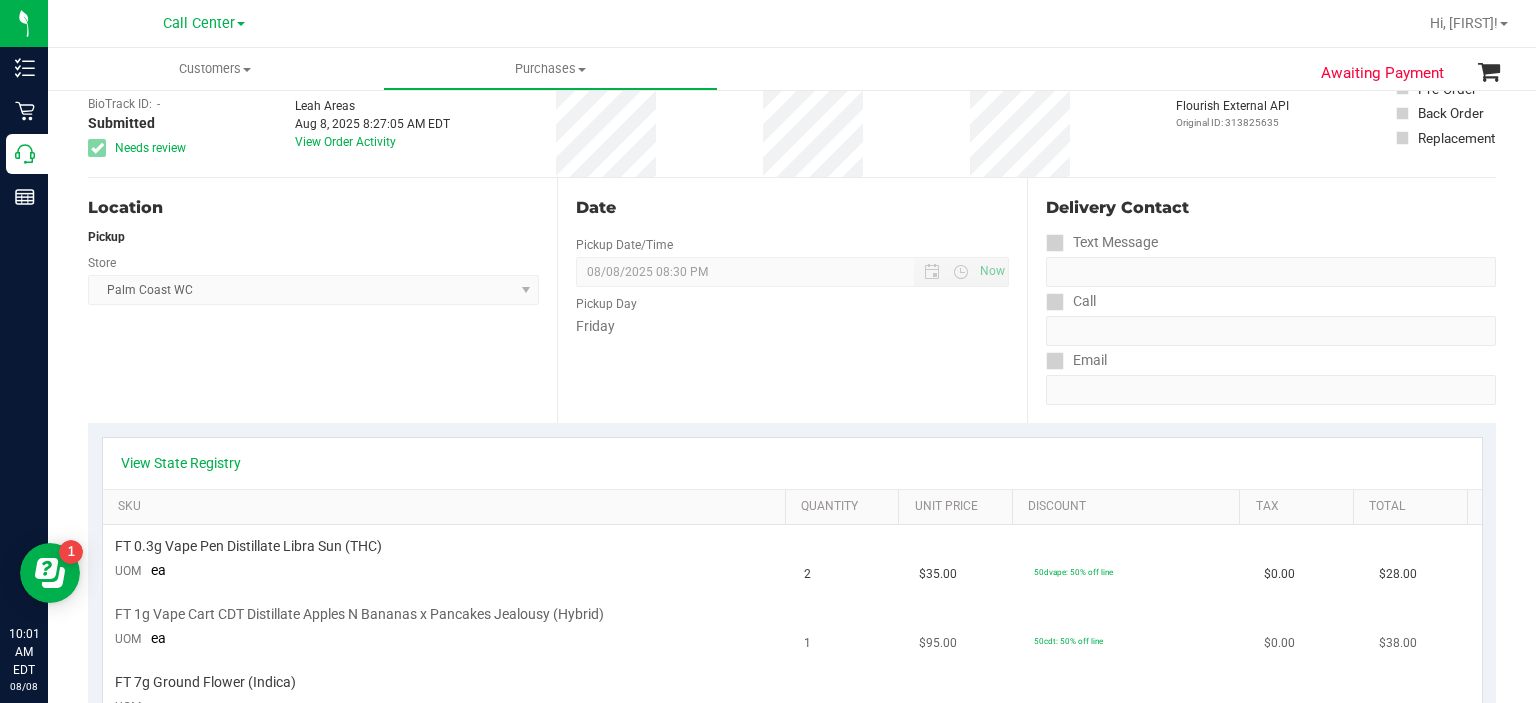 scroll, scrollTop: 0, scrollLeft: 0, axis: both 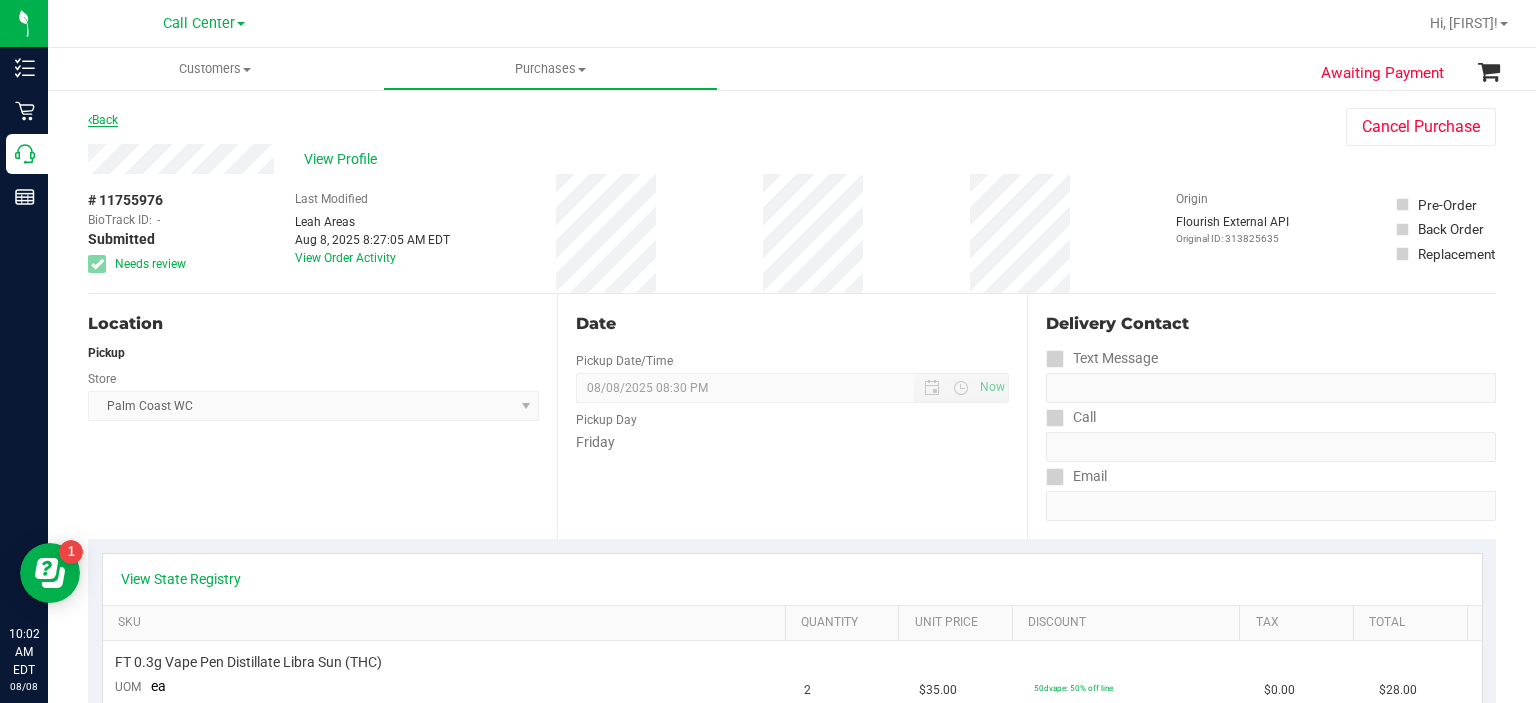 click on "Back" at bounding box center (103, 120) 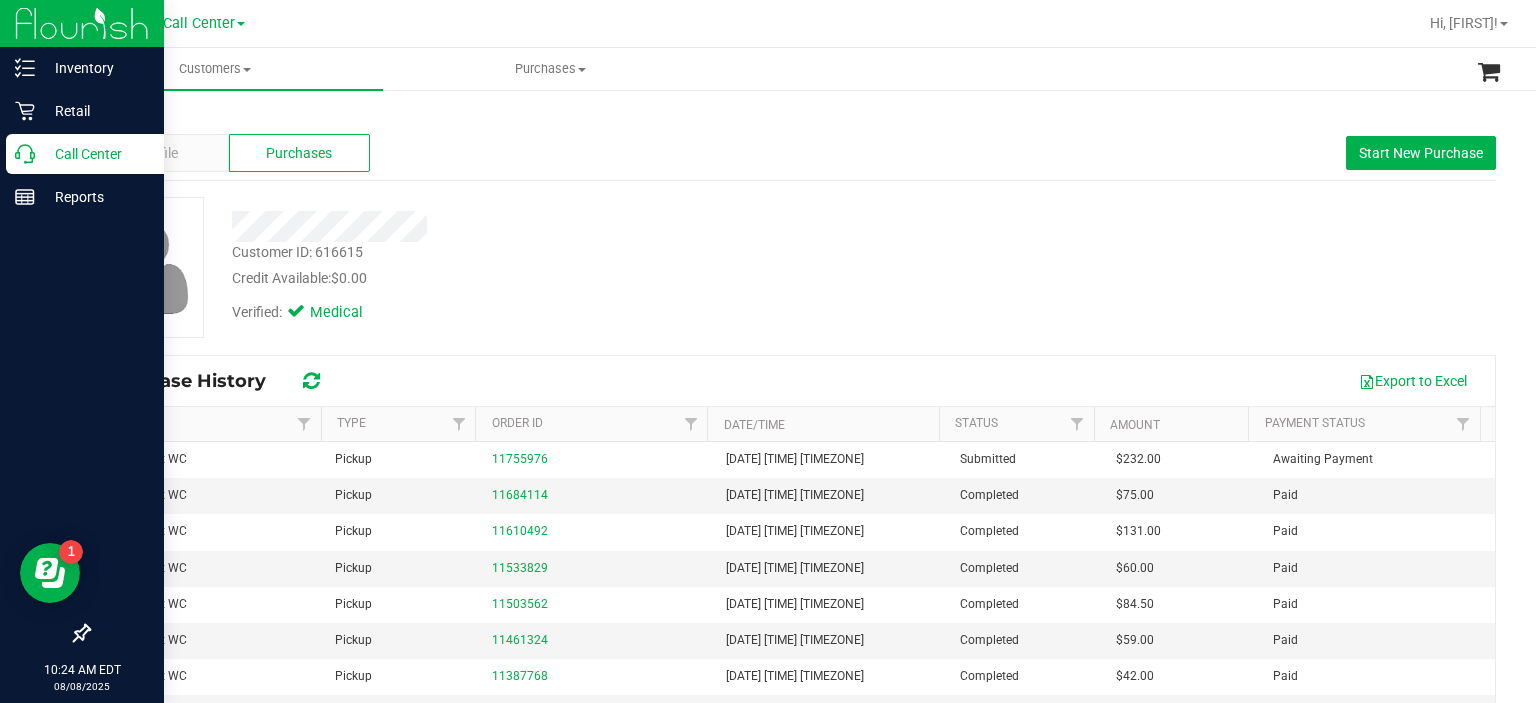 click on "Call Center" at bounding box center (85, 154) 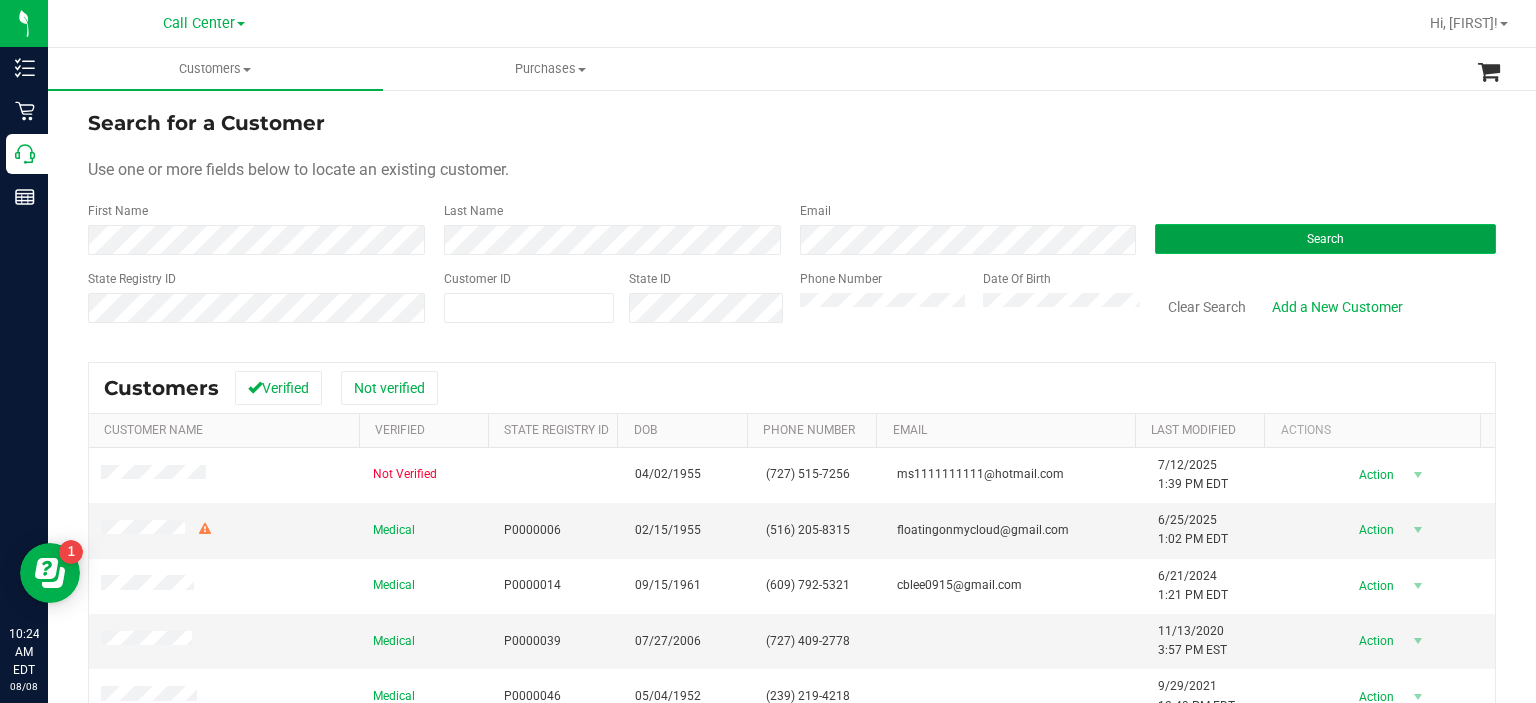 click on "Search" at bounding box center (1325, 239) 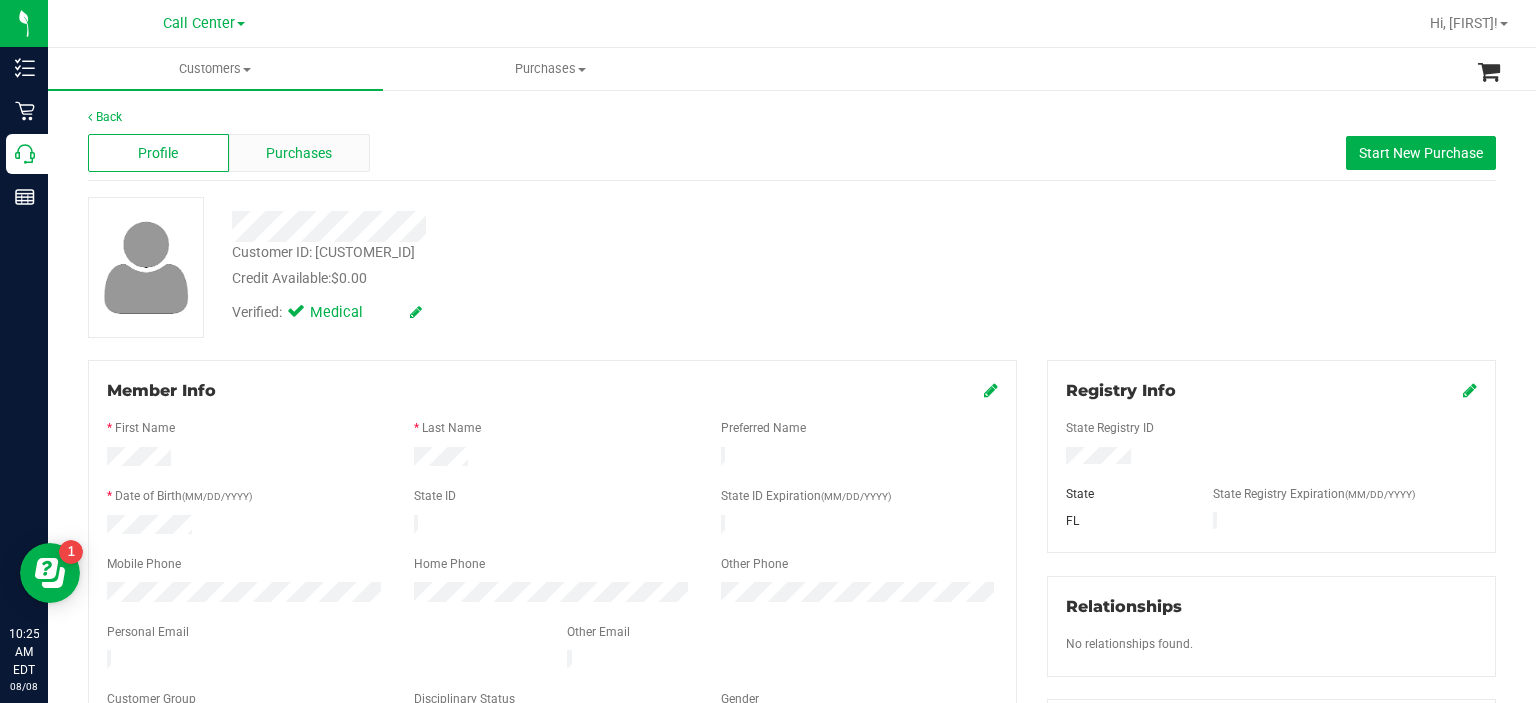 click on "Purchases" at bounding box center [299, 153] 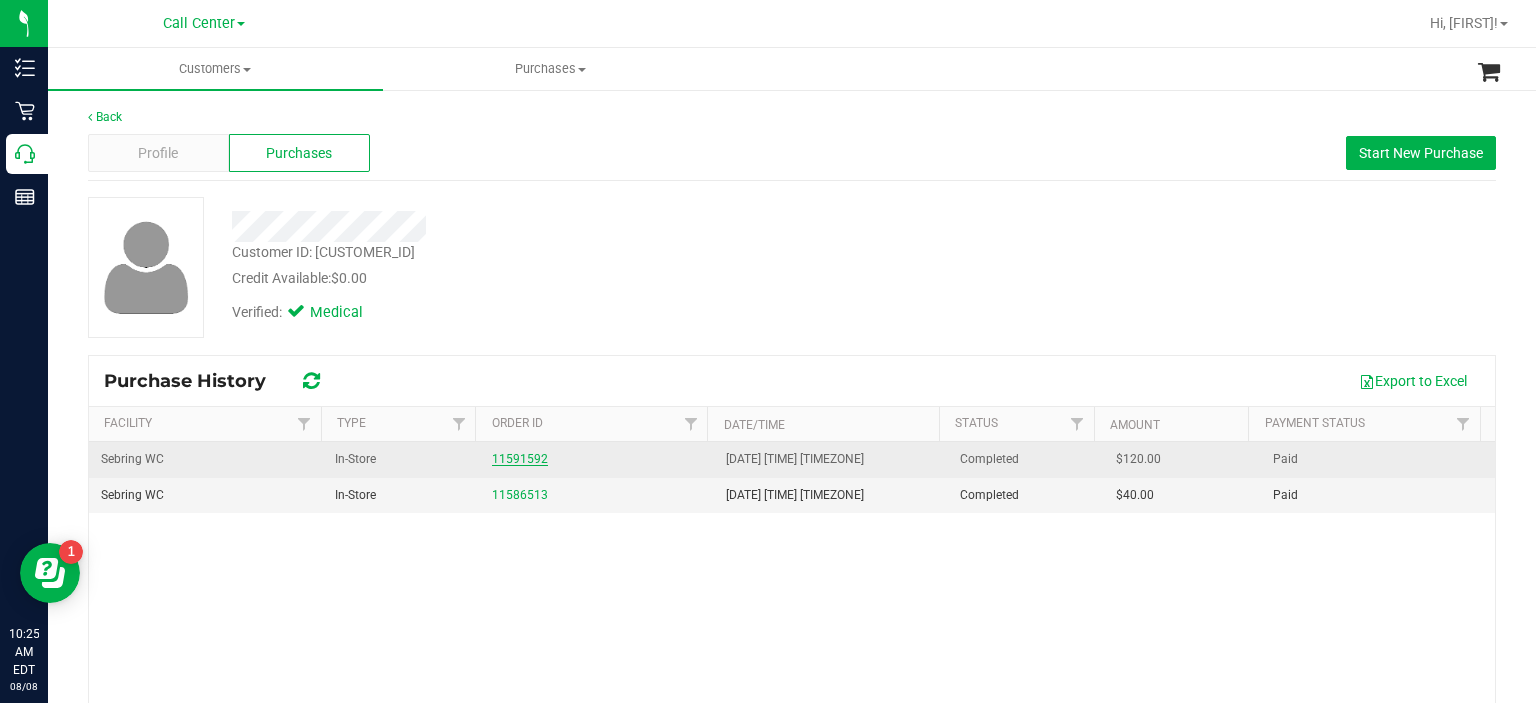click on "11591592" at bounding box center [520, 459] 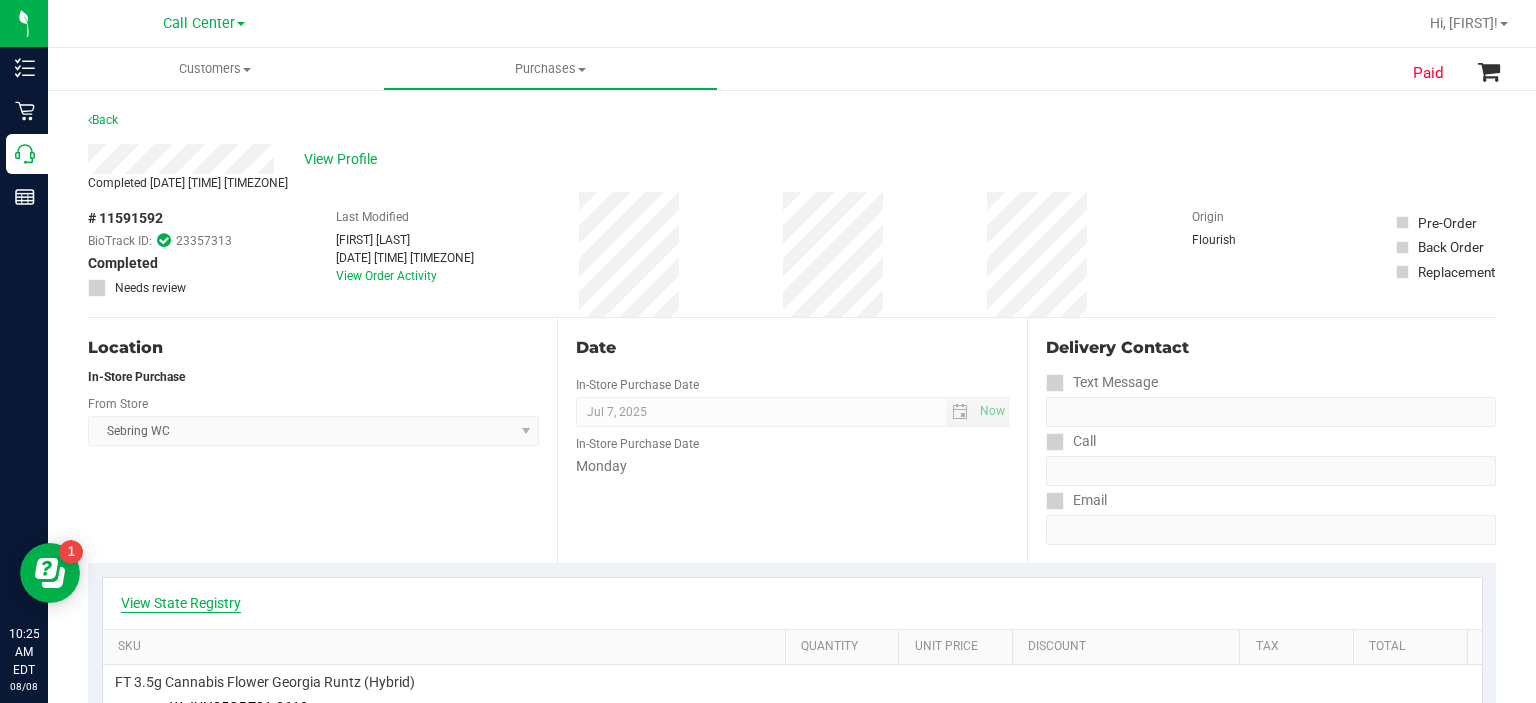 click on "View State Registry" at bounding box center (181, 603) 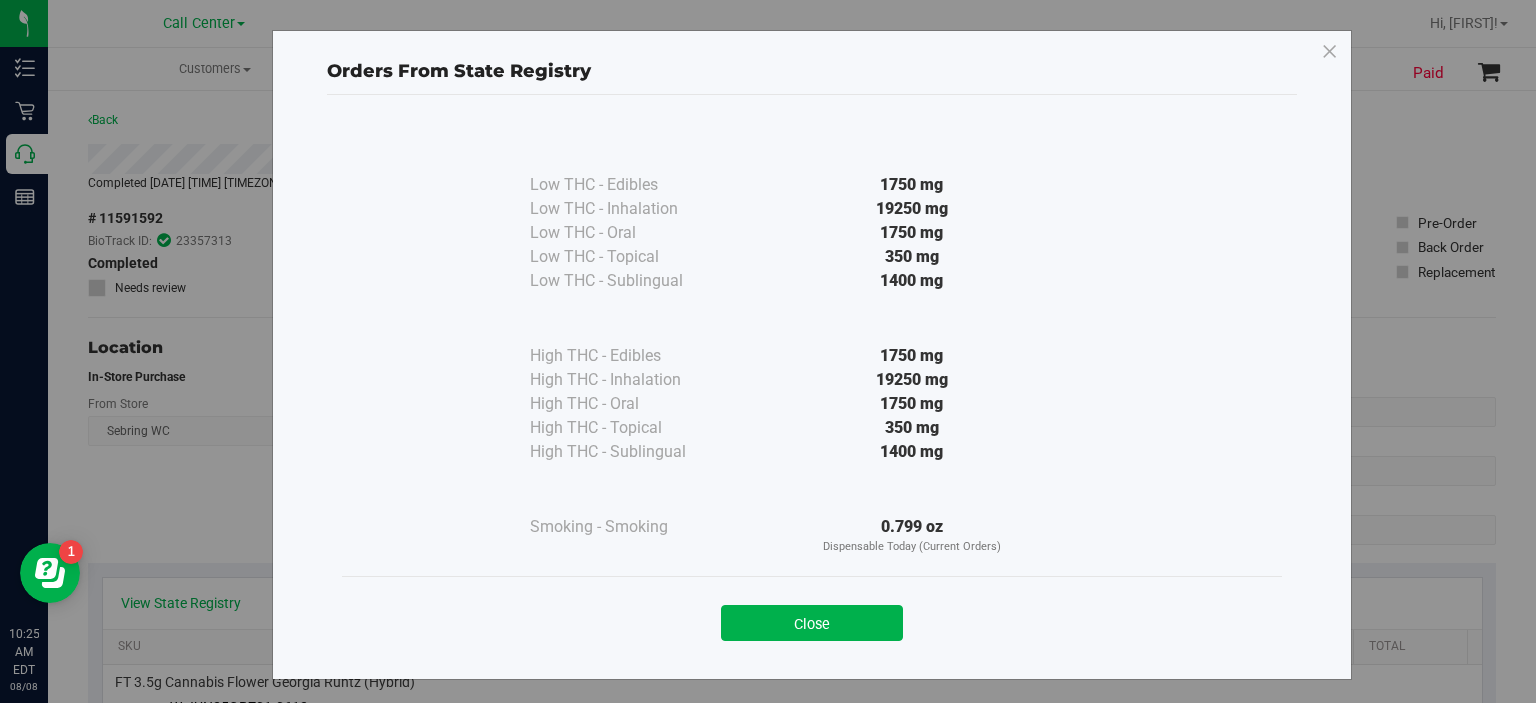 scroll, scrollTop: 5, scrollLeft: 0, axis: vertical 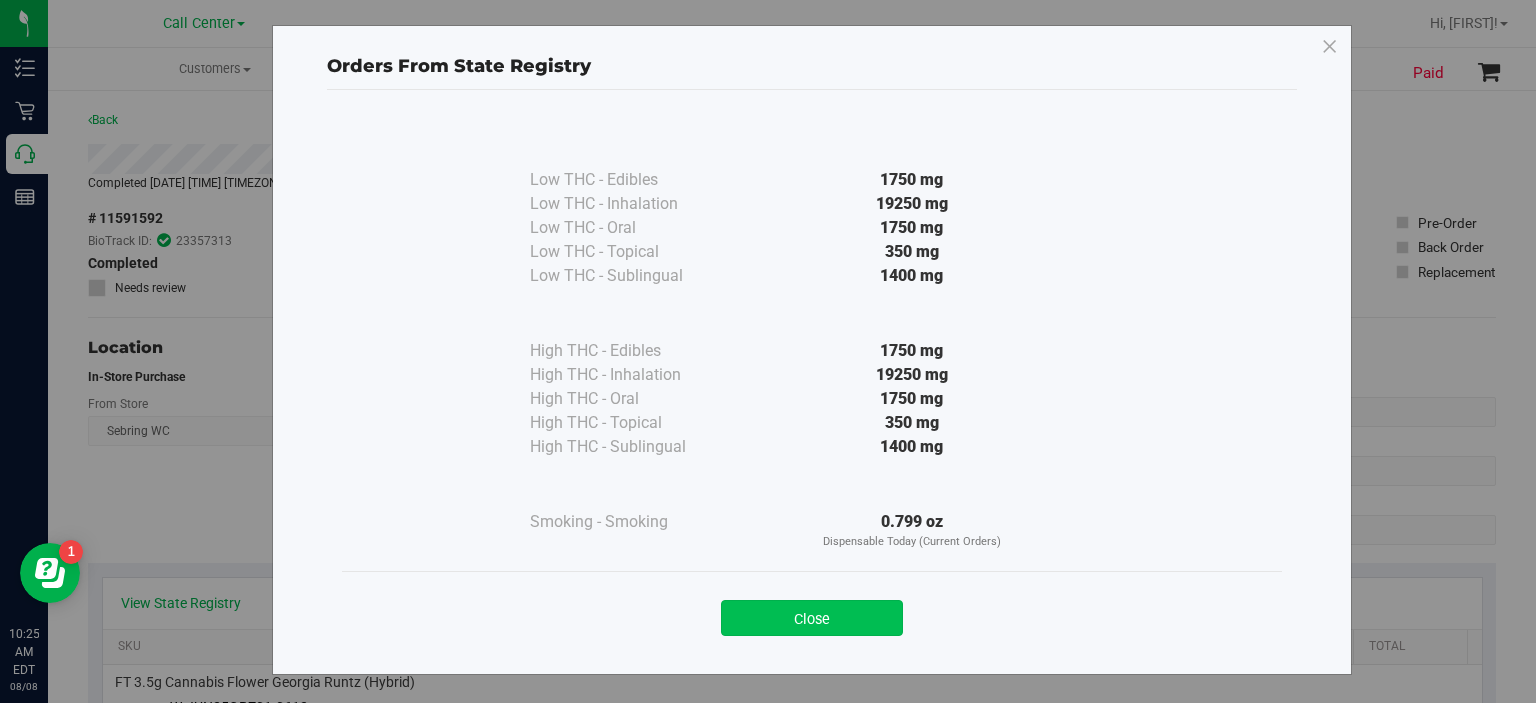 click on "Close" at bounding box center [812, 618] 